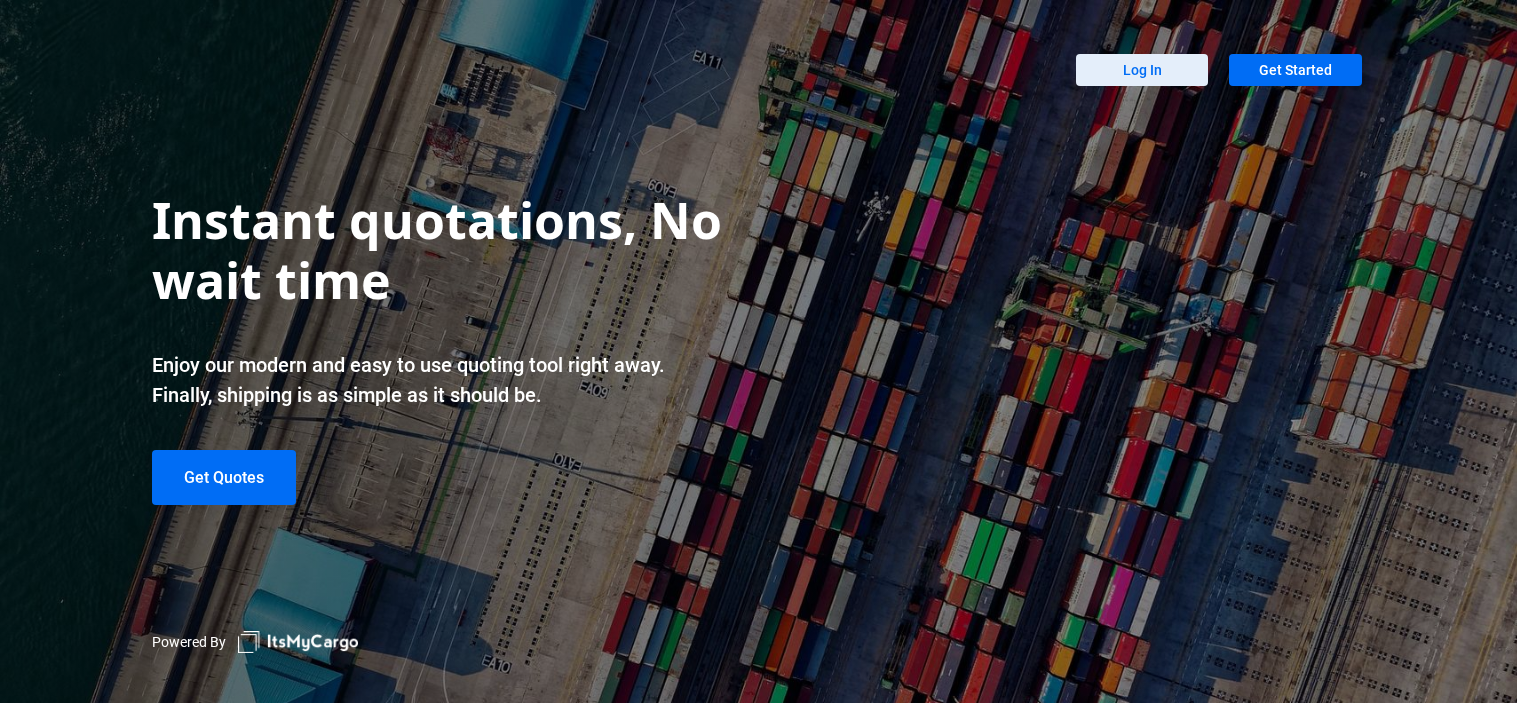 scroll, scrollTop: 0, scrollLeft: 0, axis: both 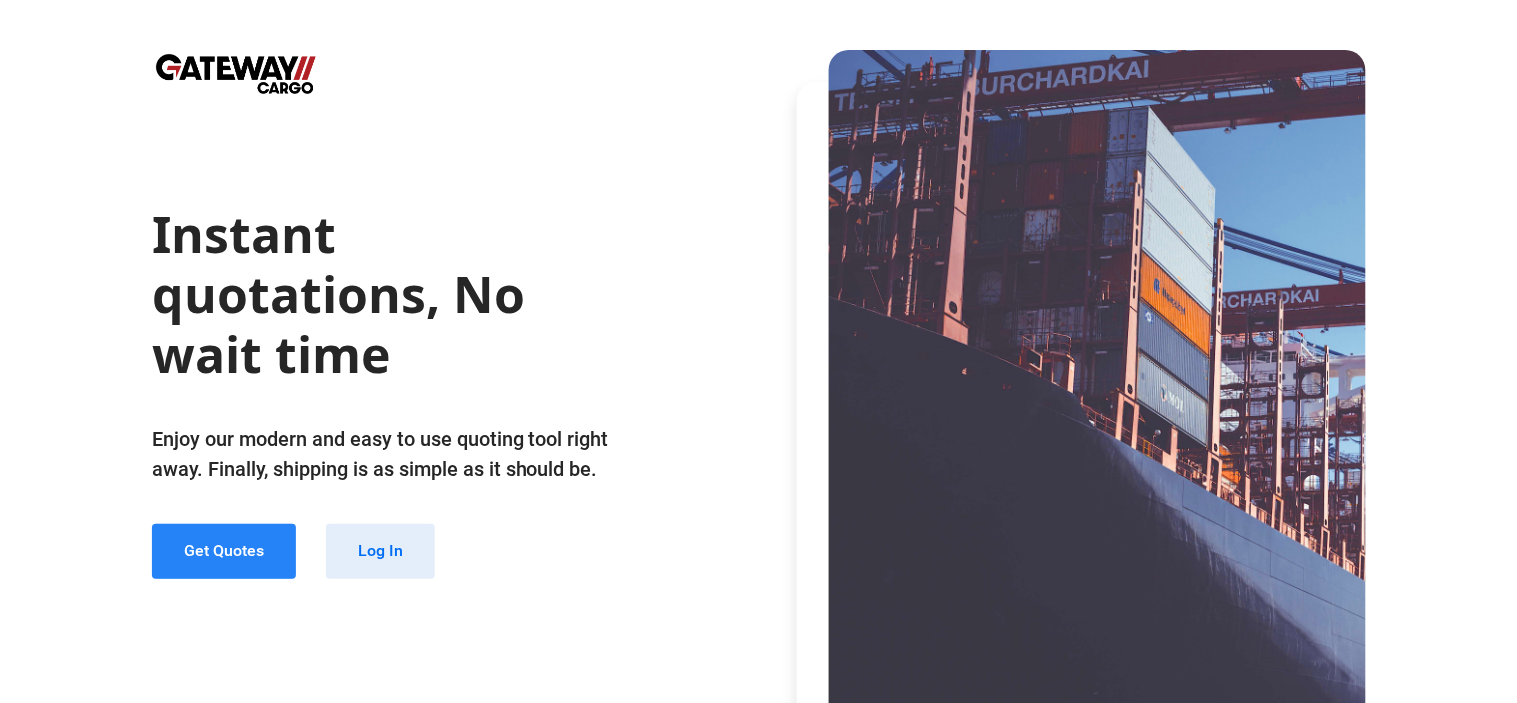 click on "Get Quotes" 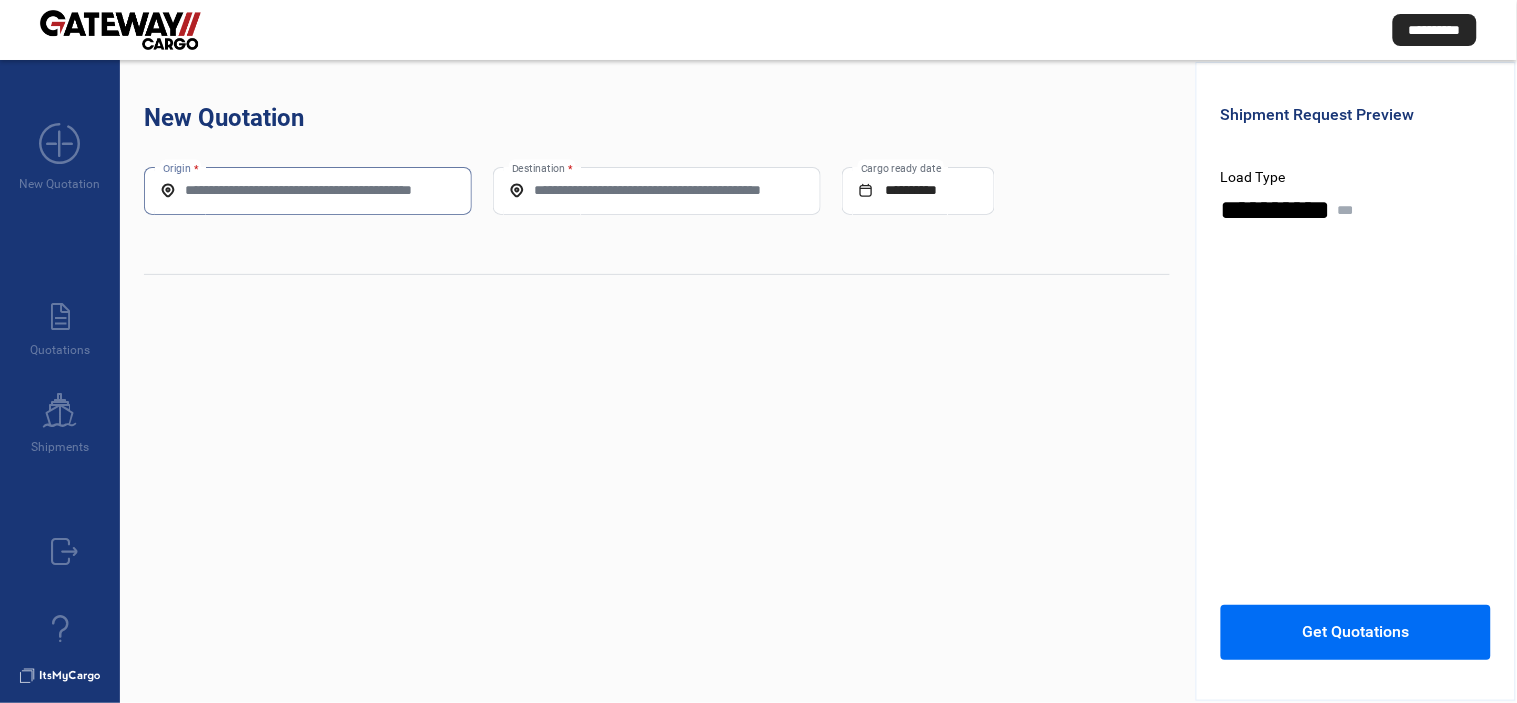 click on "Origin *" at bounding box center (308, 190) 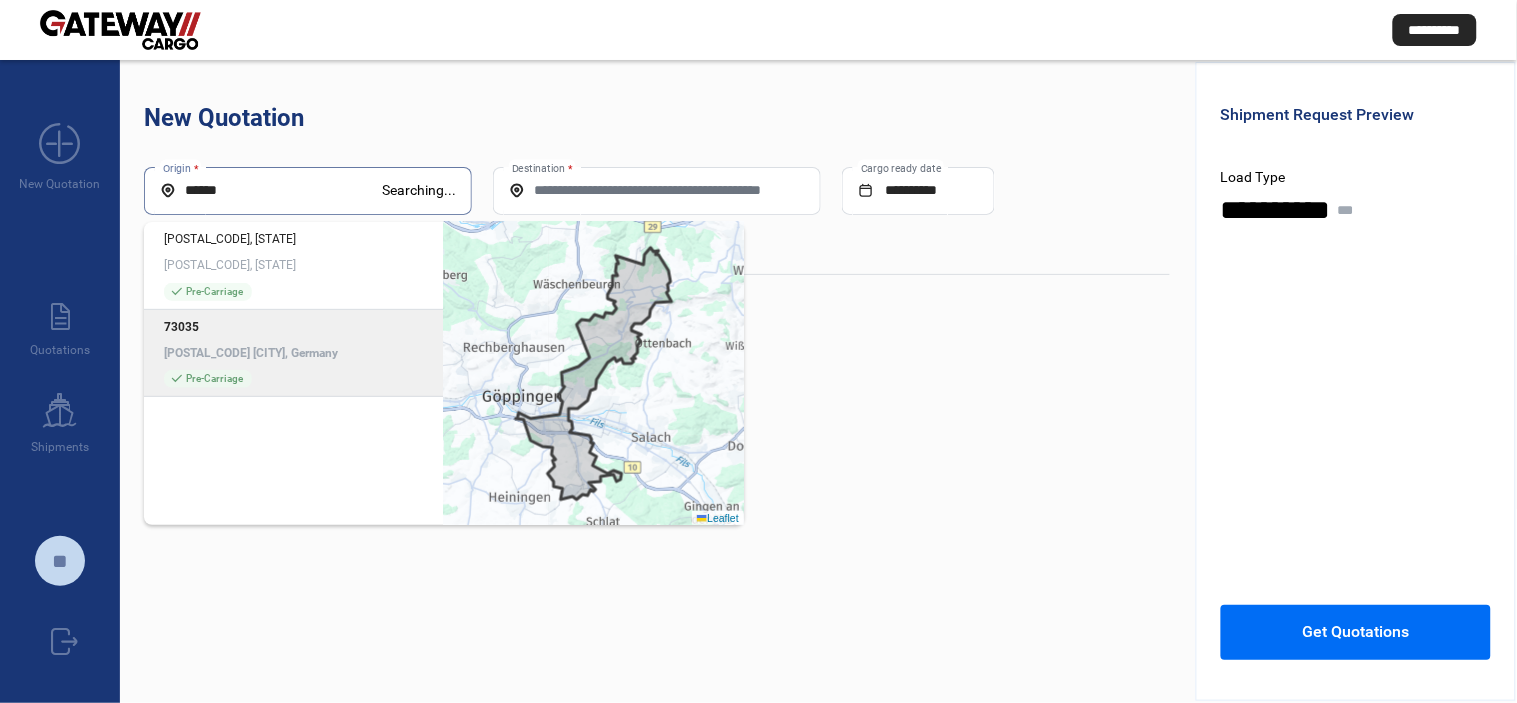click on "[POSTAL_CODE] [CITY], Germany" 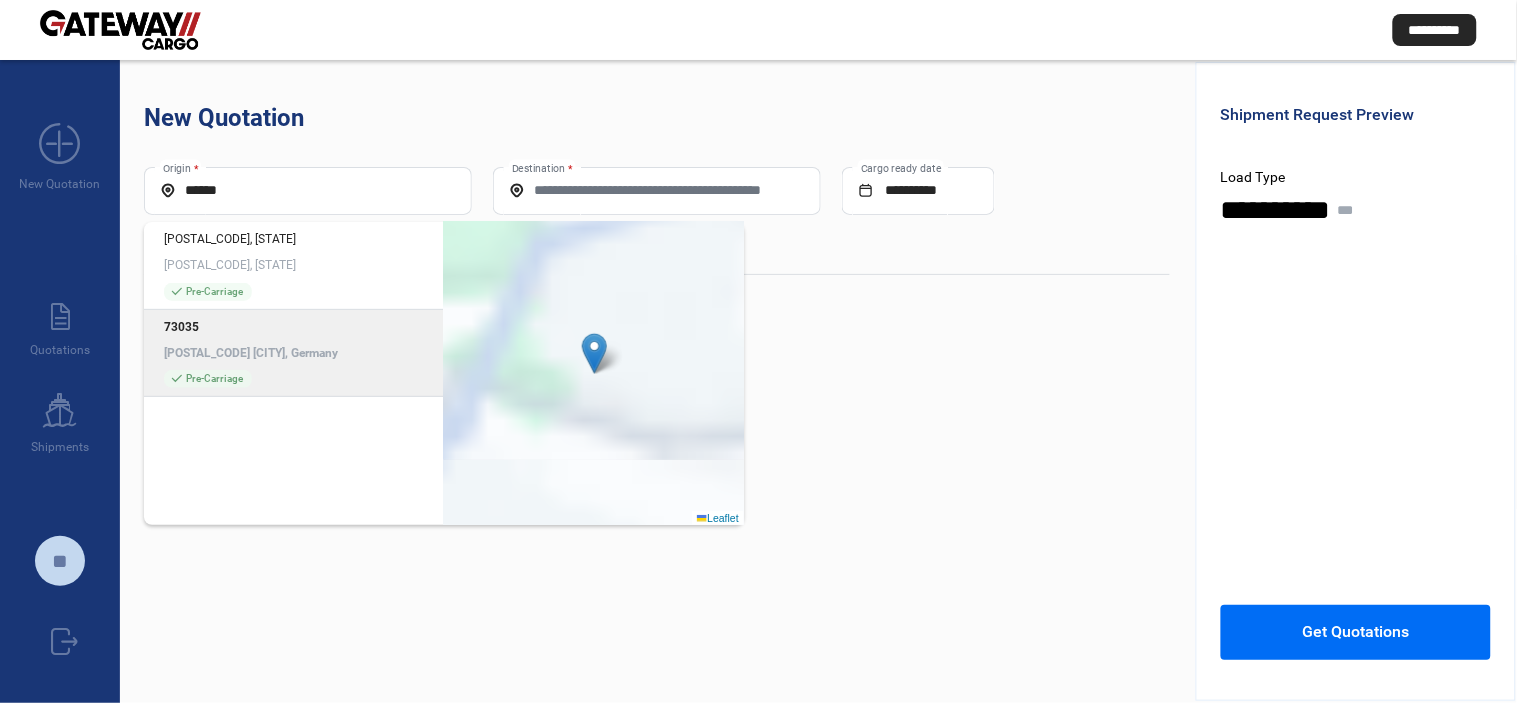 type on "**********" 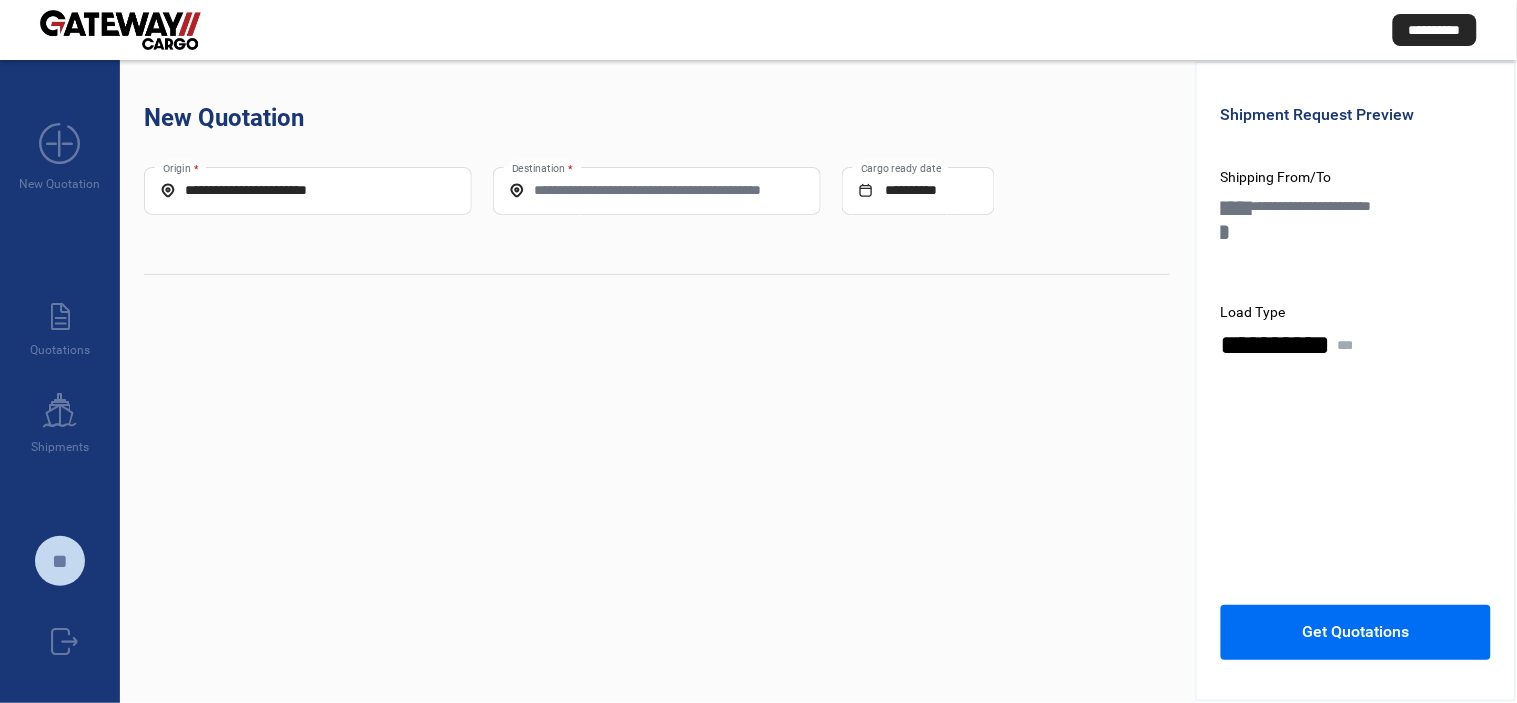 click on "Destination *" at bounding box center (657, 190) 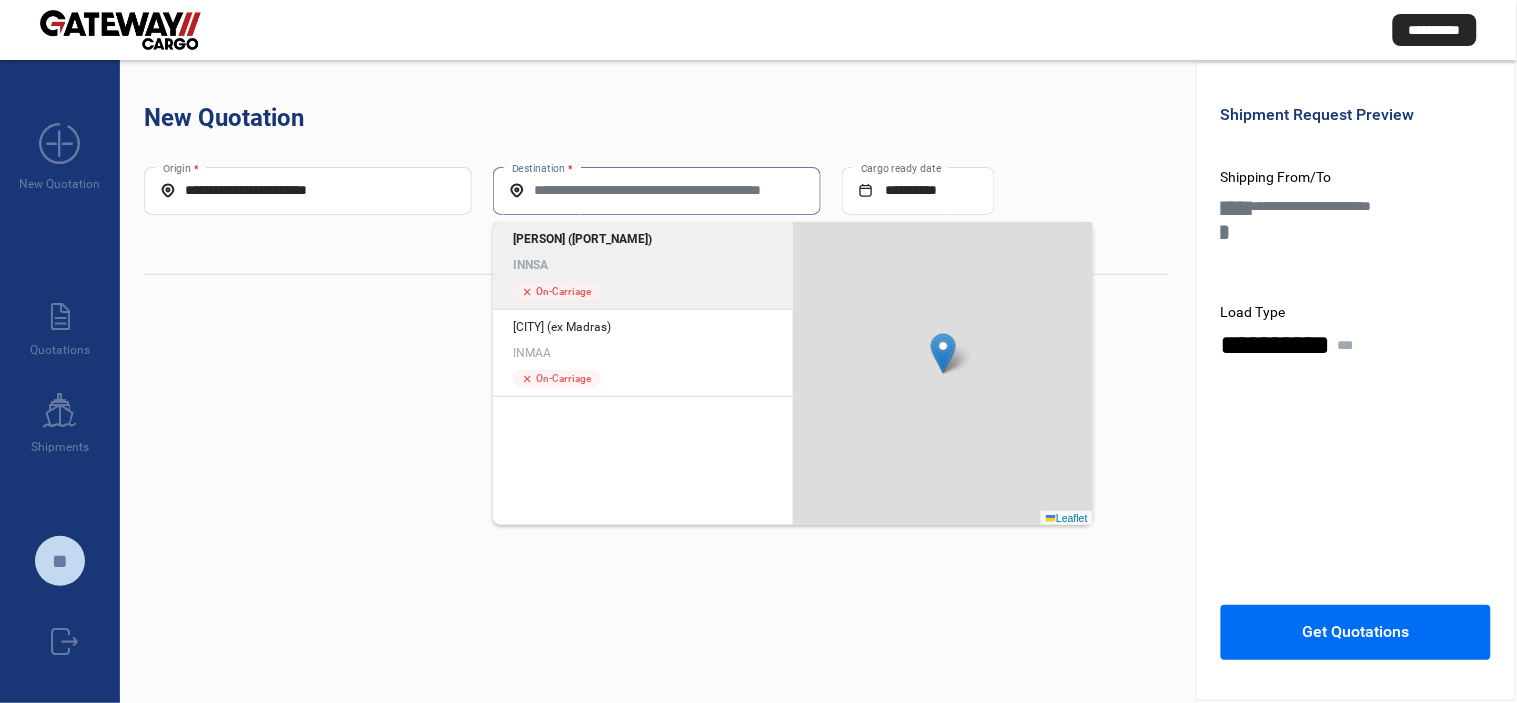 click on "INNSA" 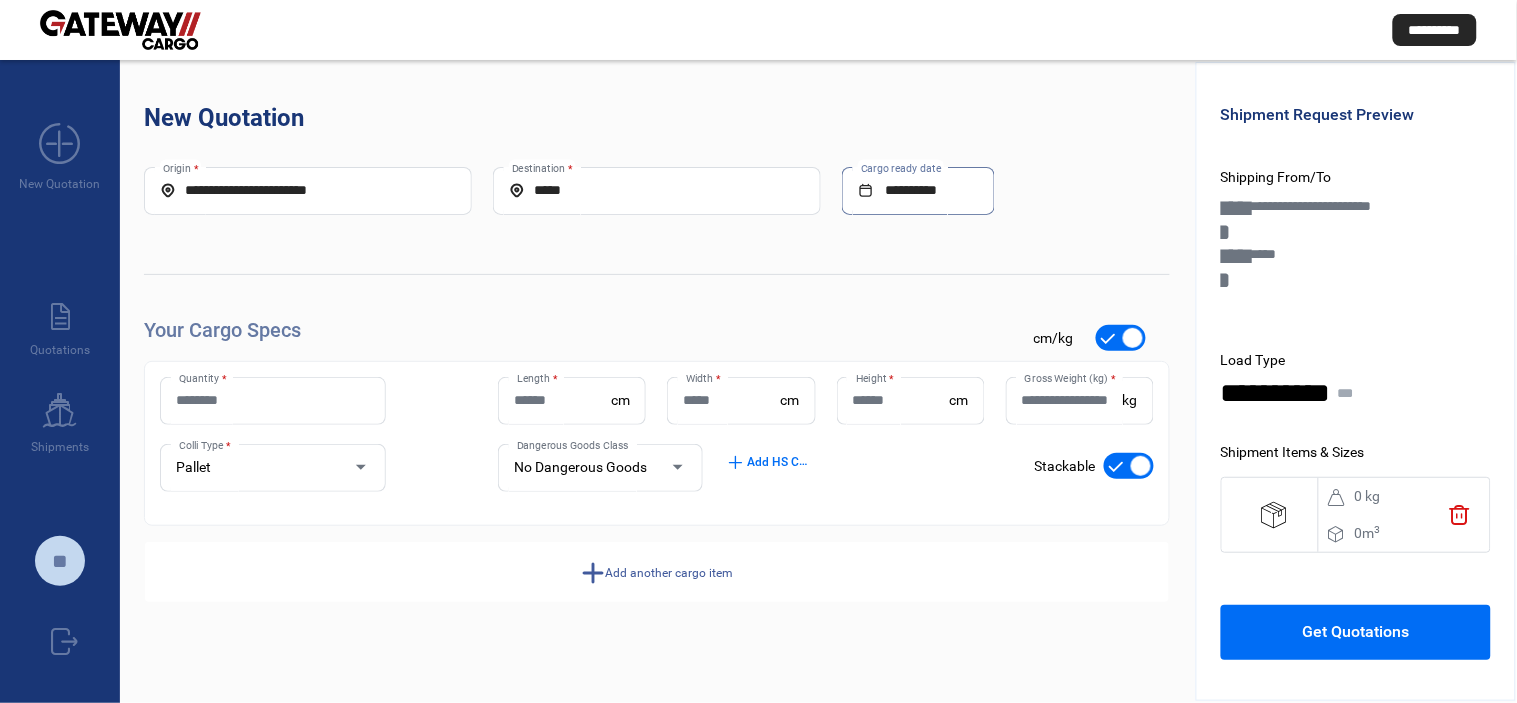 click on "Quantity *" at bounding box center [273, 400] 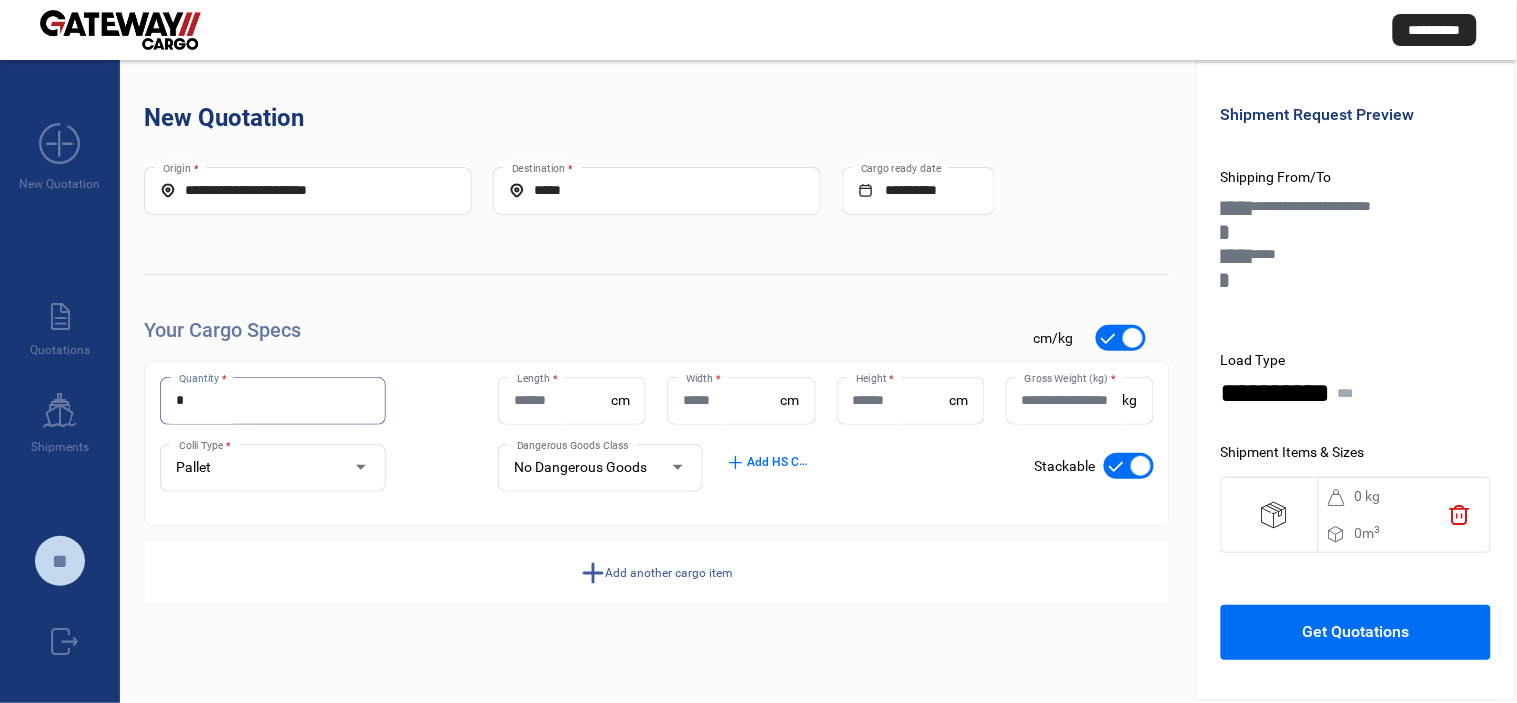 type on "*" 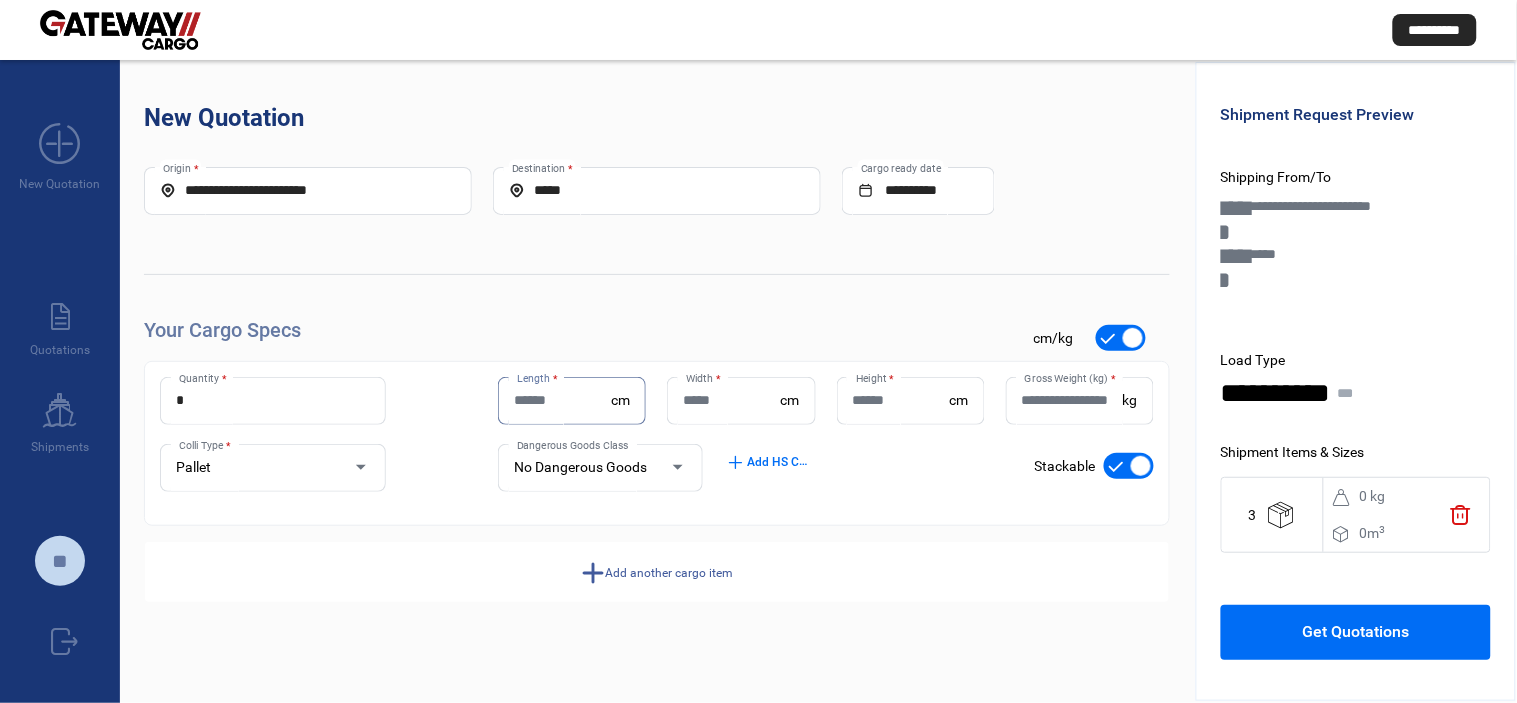 paste on "***" 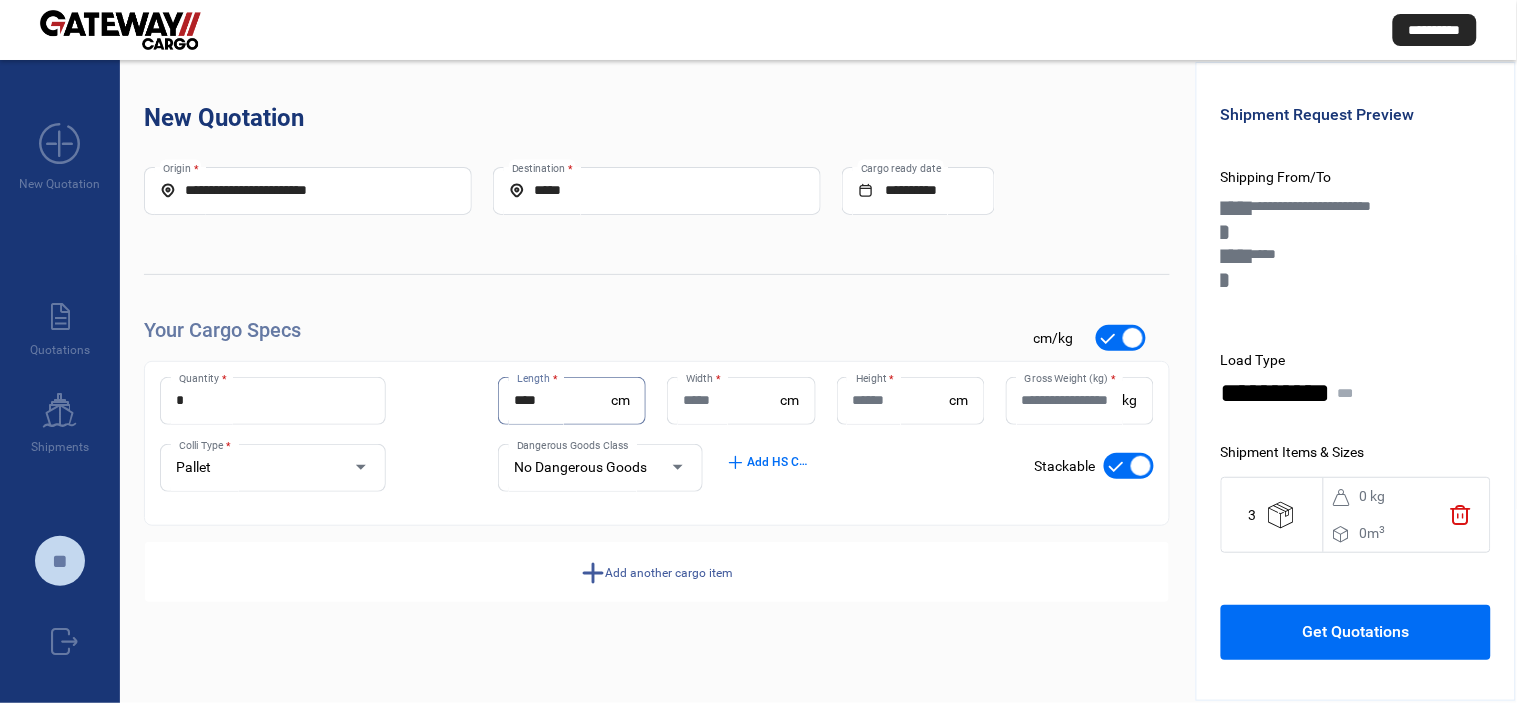 type on "***" 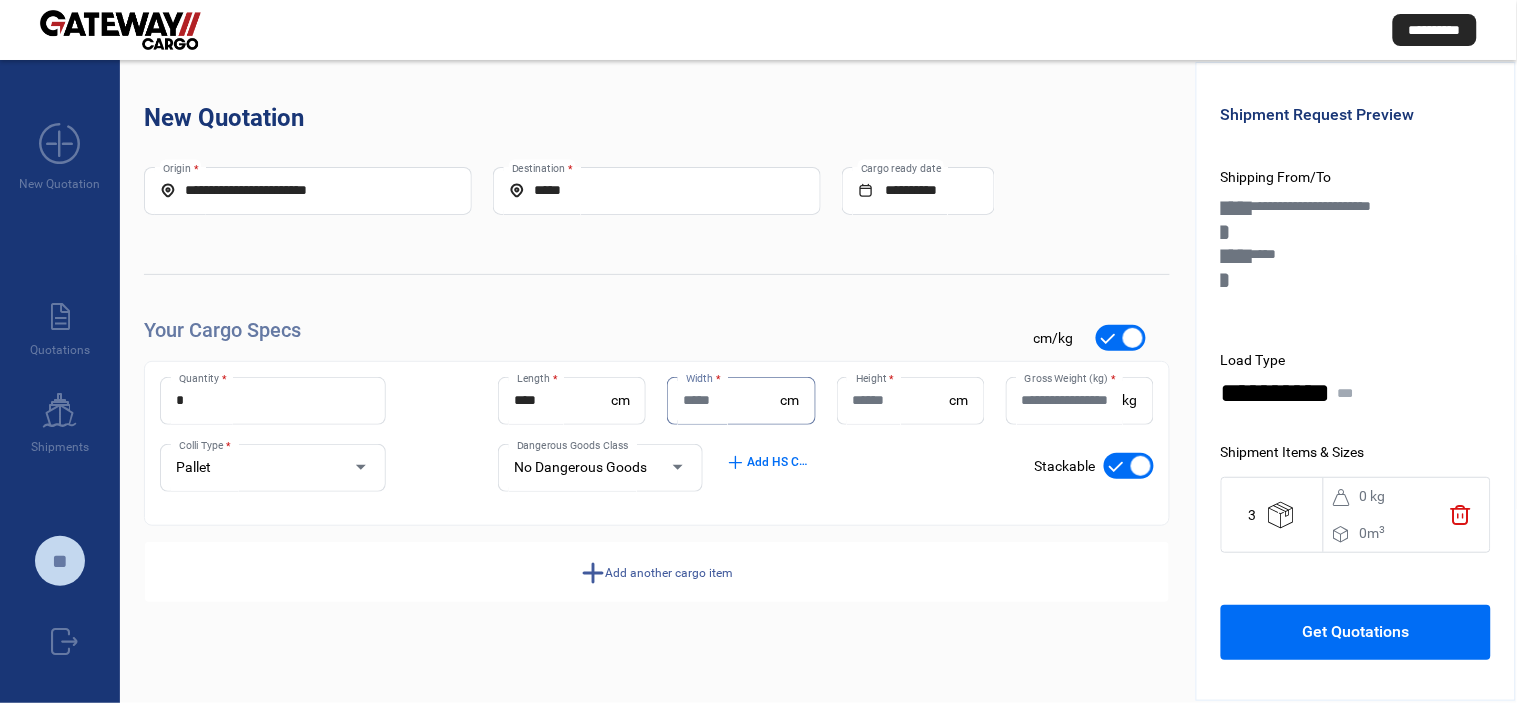 paste on "**" 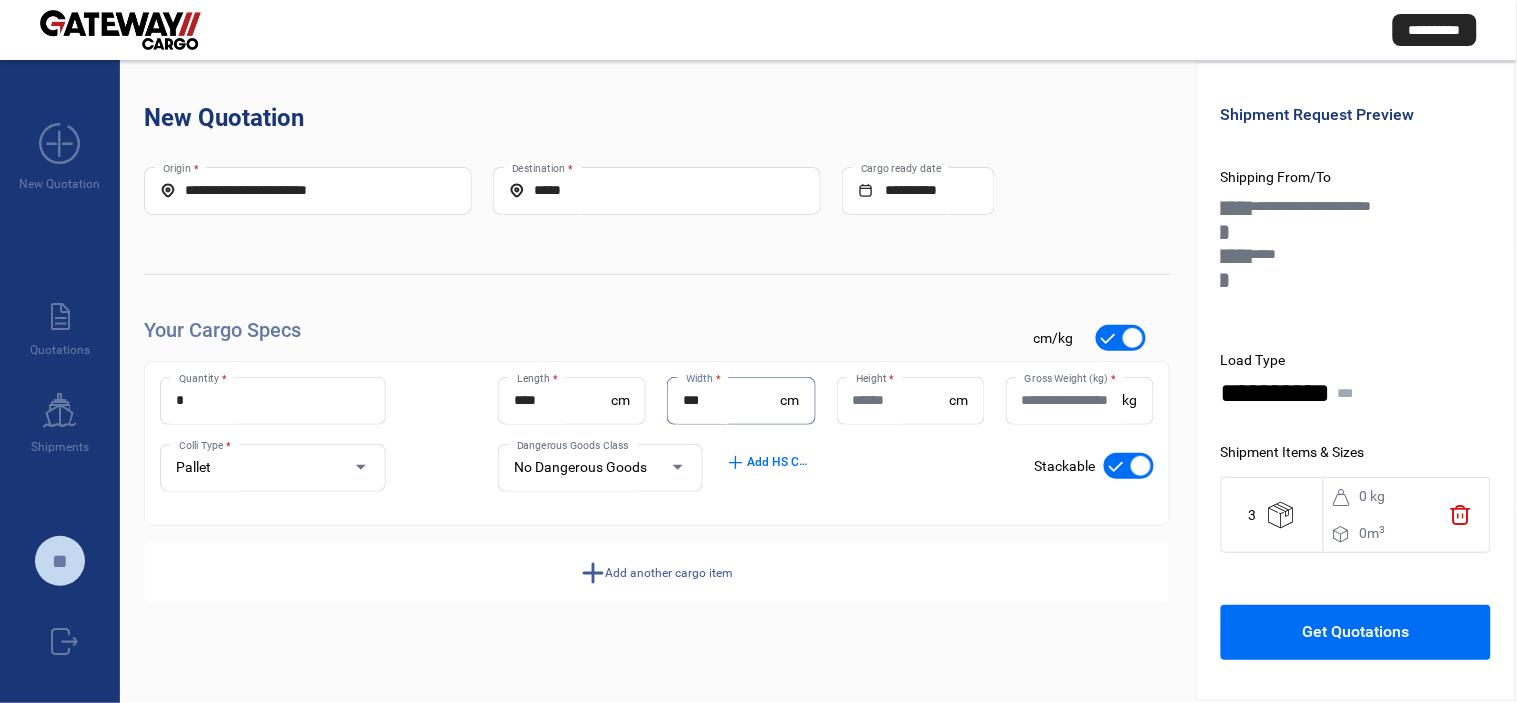 type on "**" 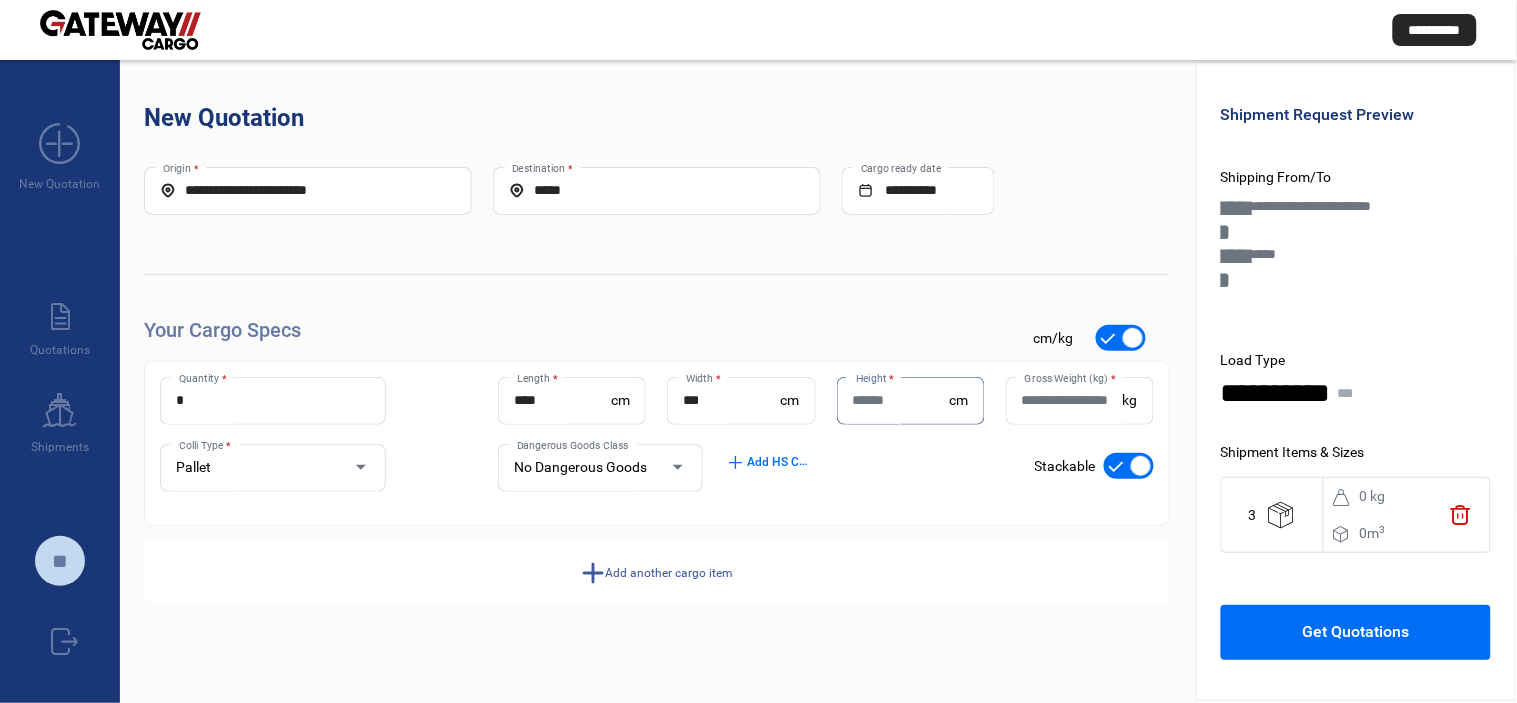 paste on "**" 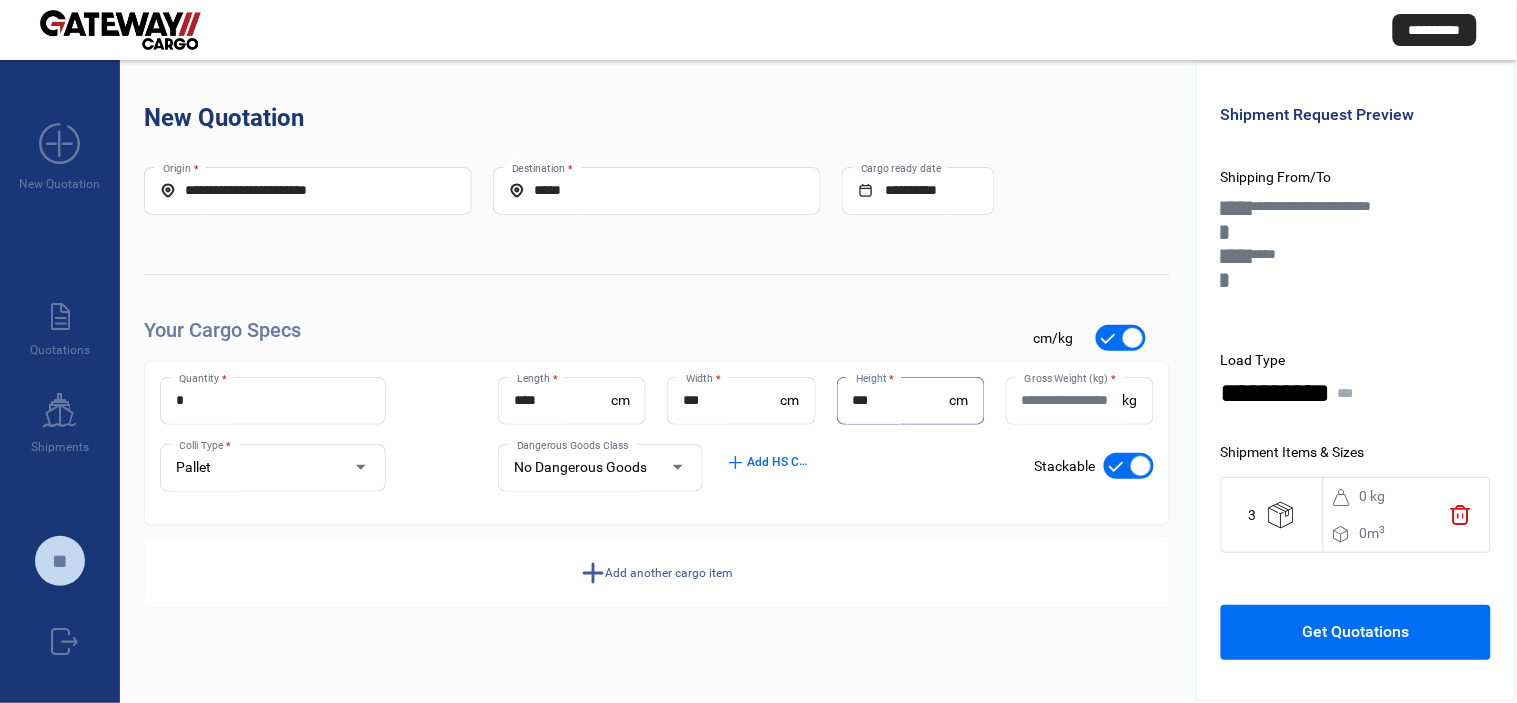 type on "**" 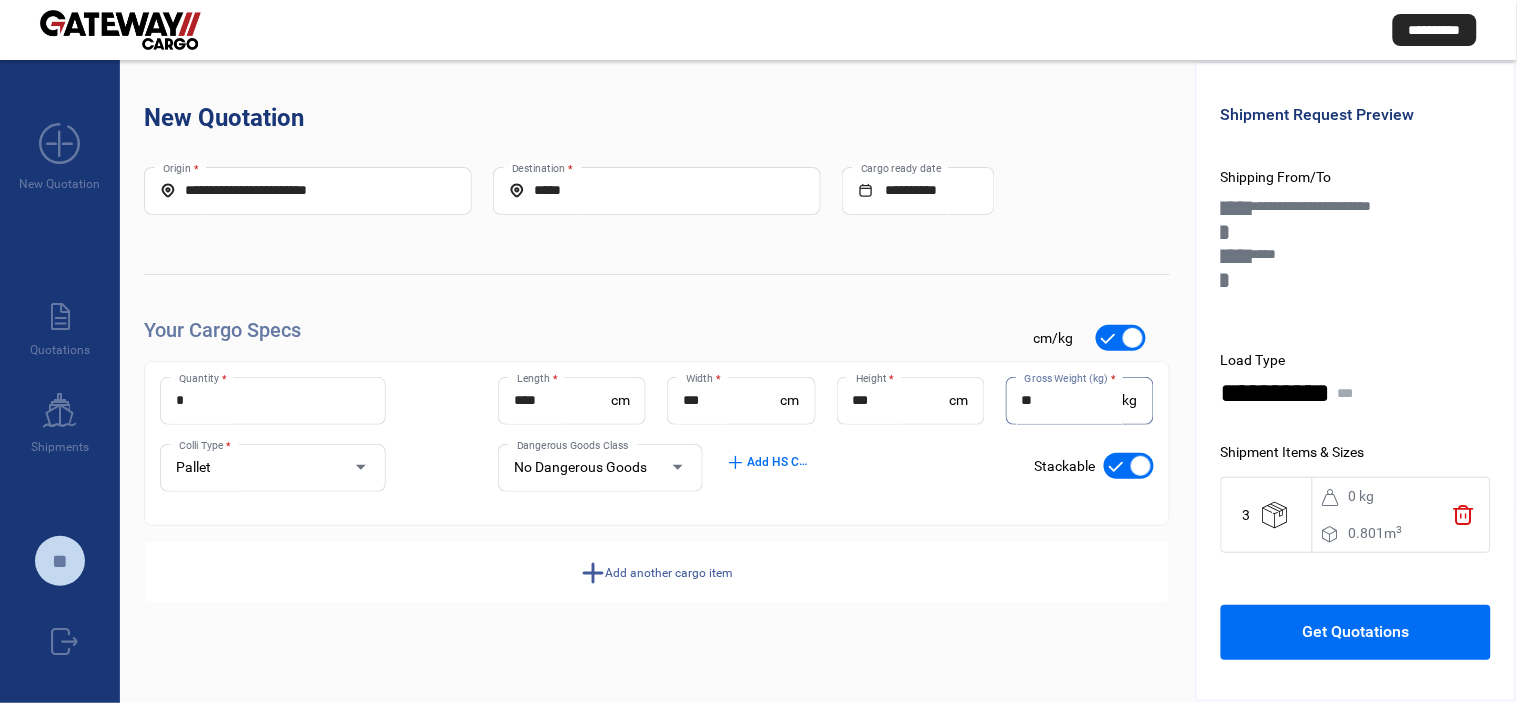 type on "**" 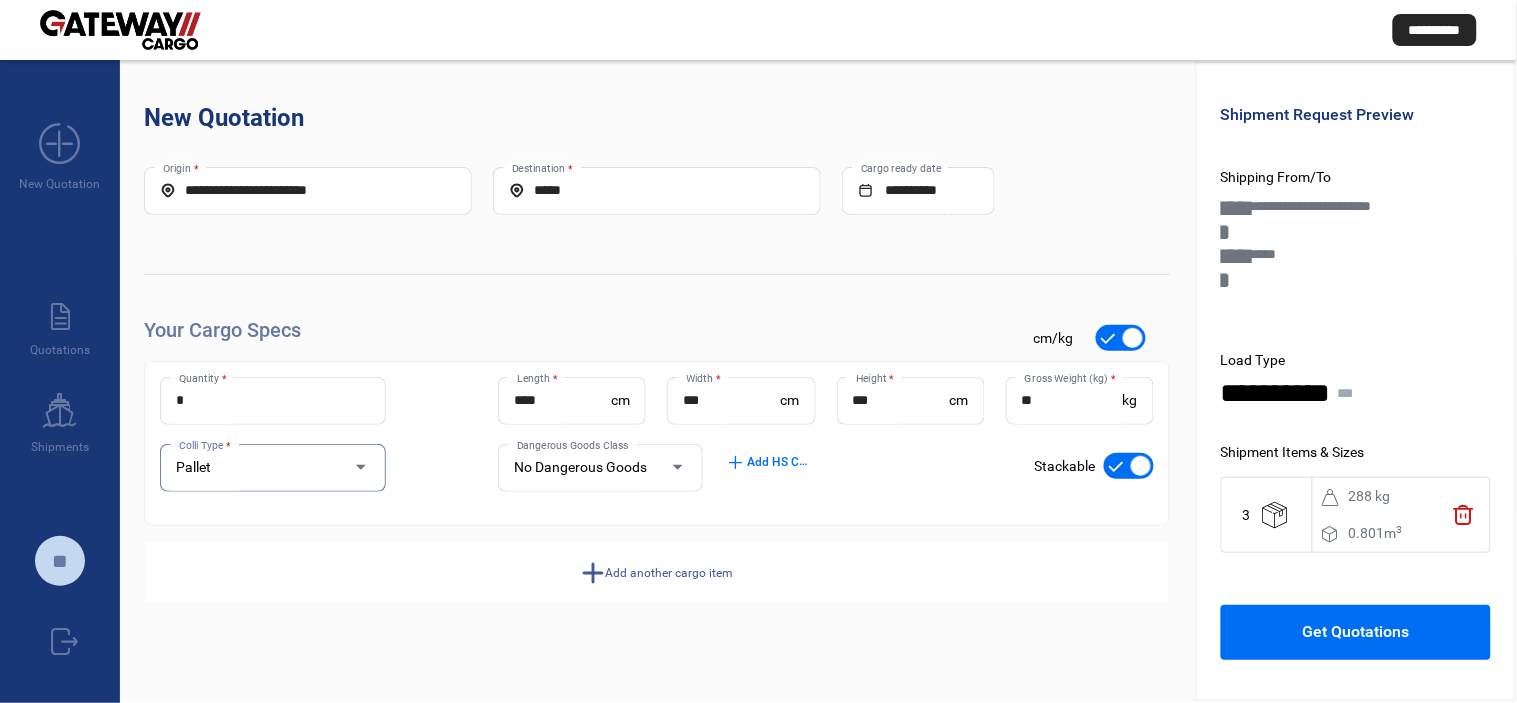click at bounding box center (1141, 466) 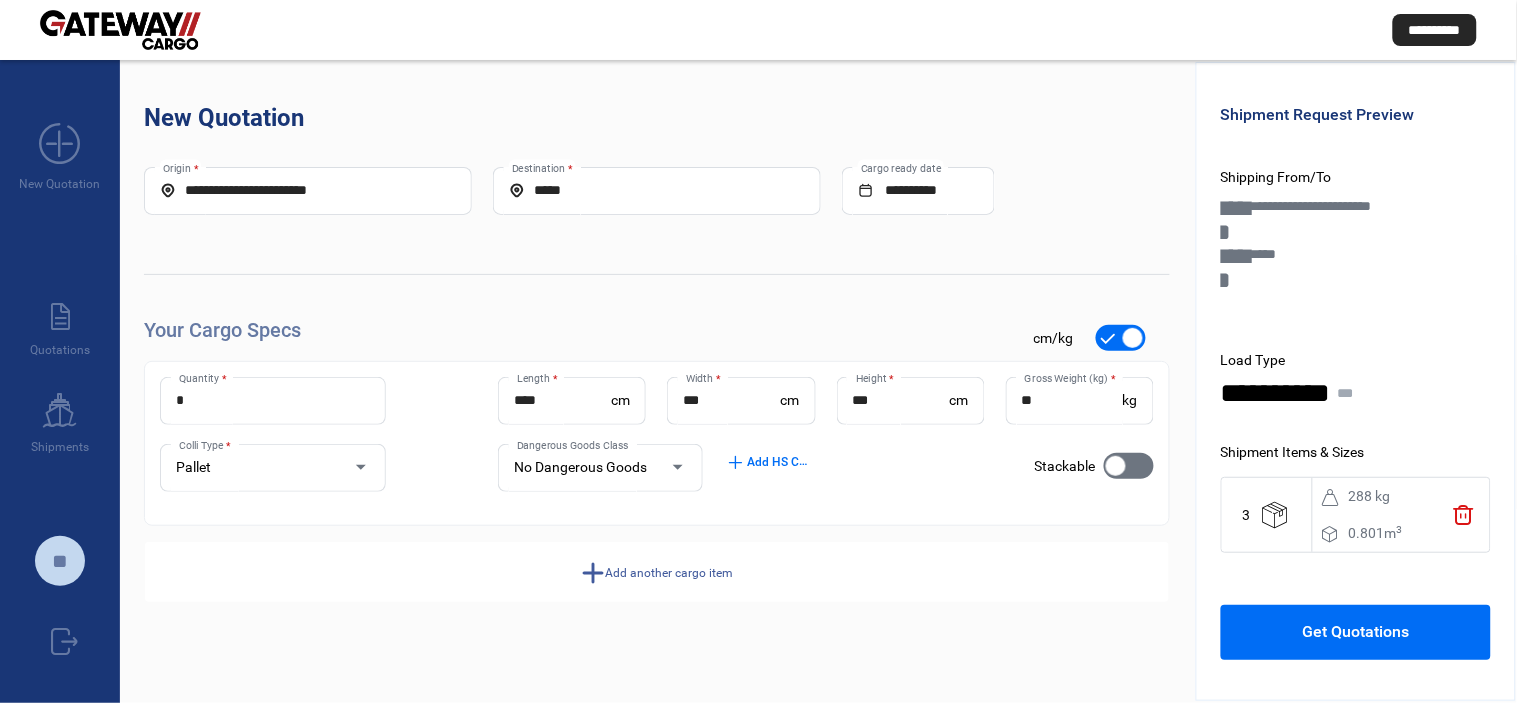 click on "add" 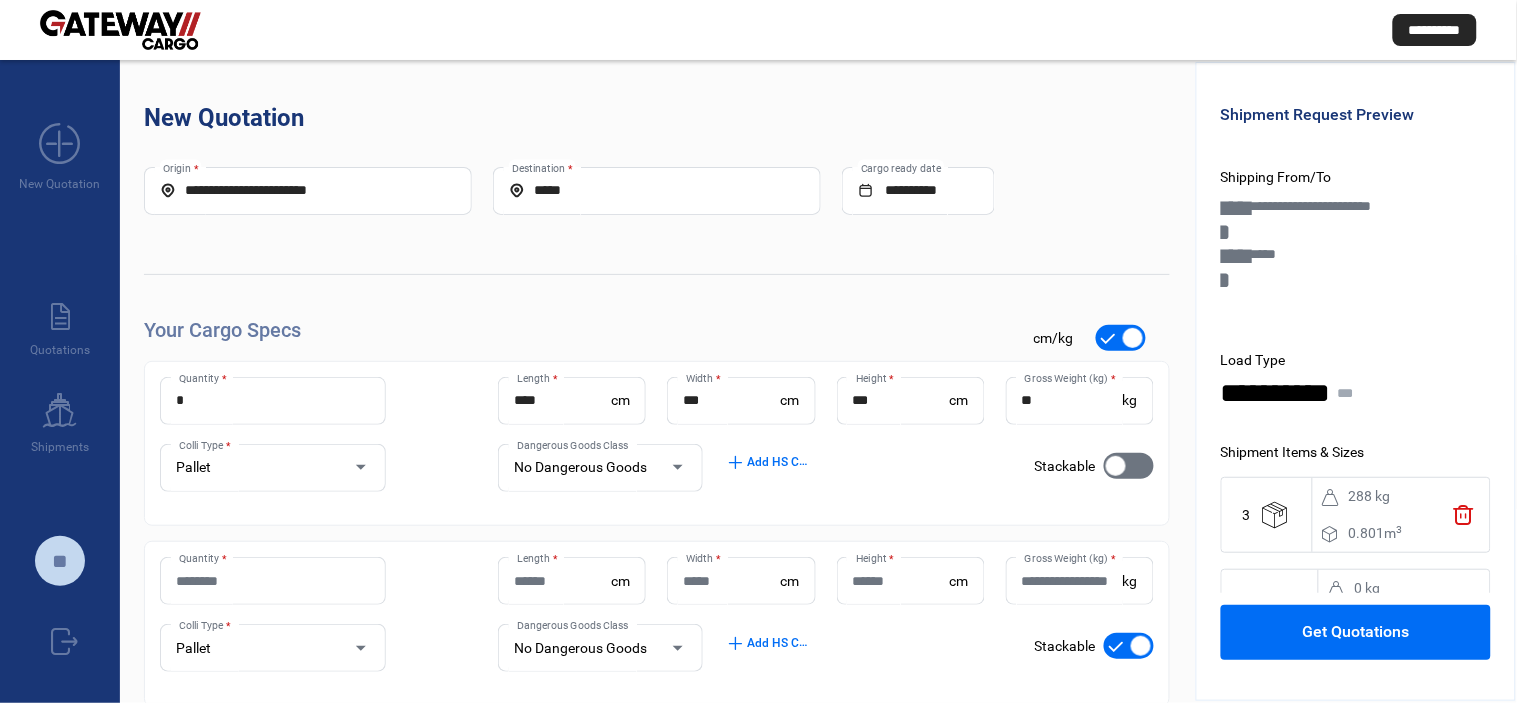click on "*" at bounding box center [273, 400] 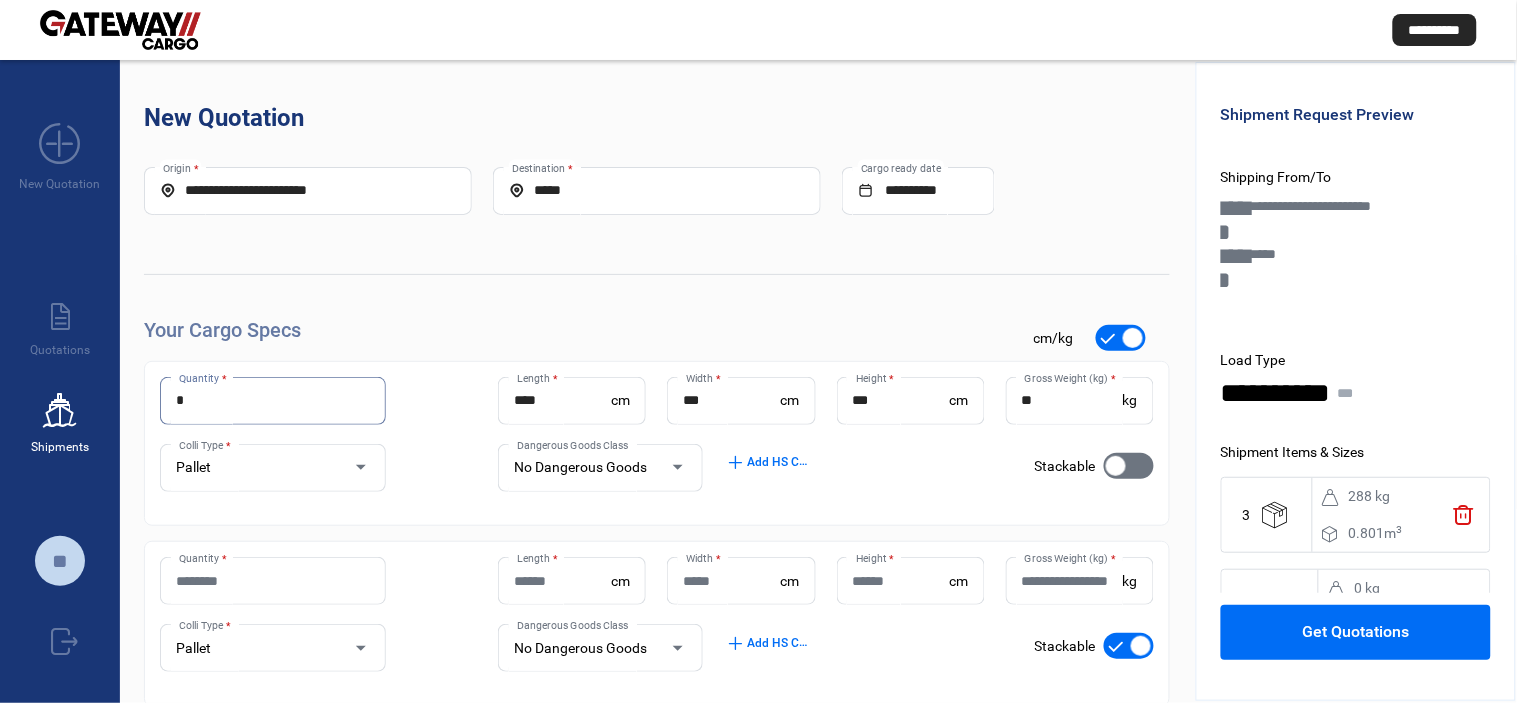 drag, startPoint x: 220, startPoint y: 405, endPoint x: 90, endPoint y: 398, distance: 130.18832 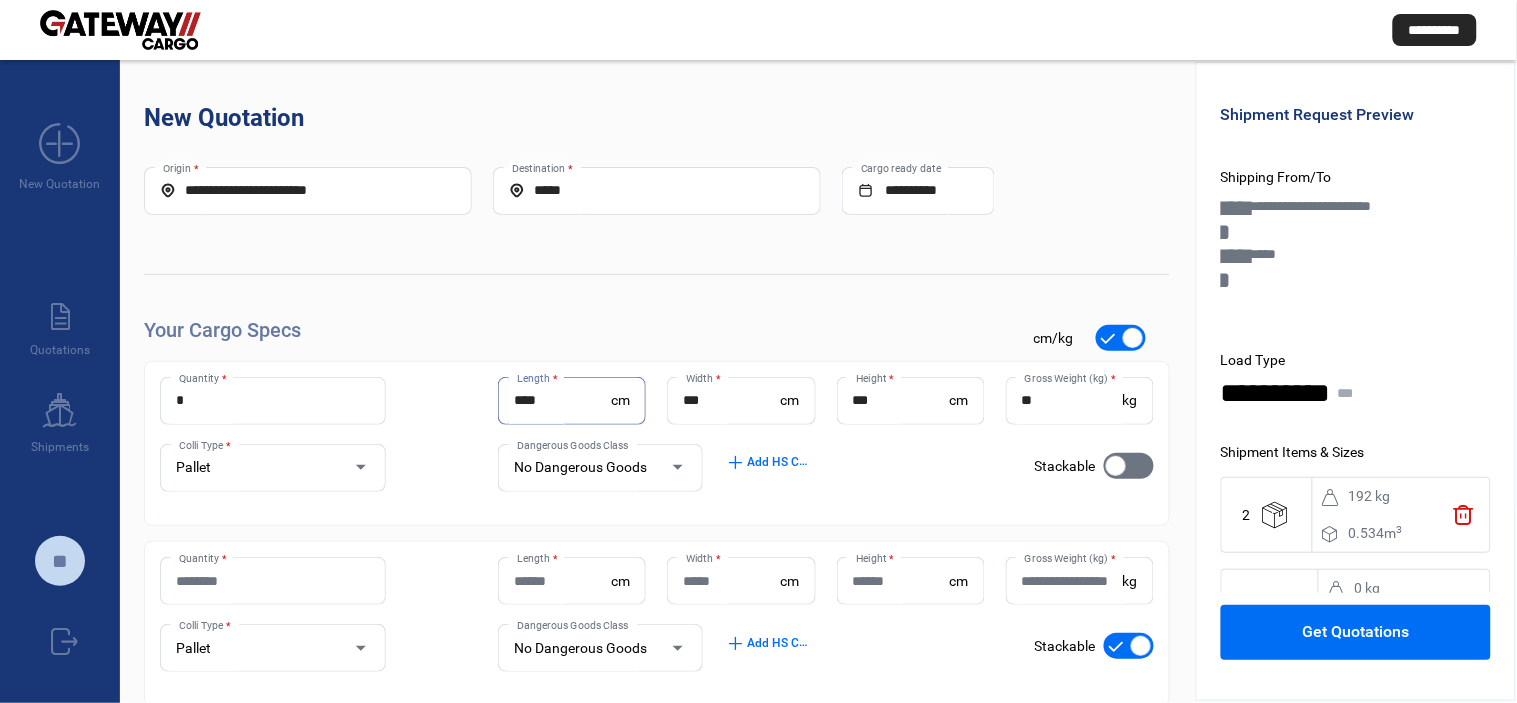 click on "Quantity *" at bounding box center (273, 581) 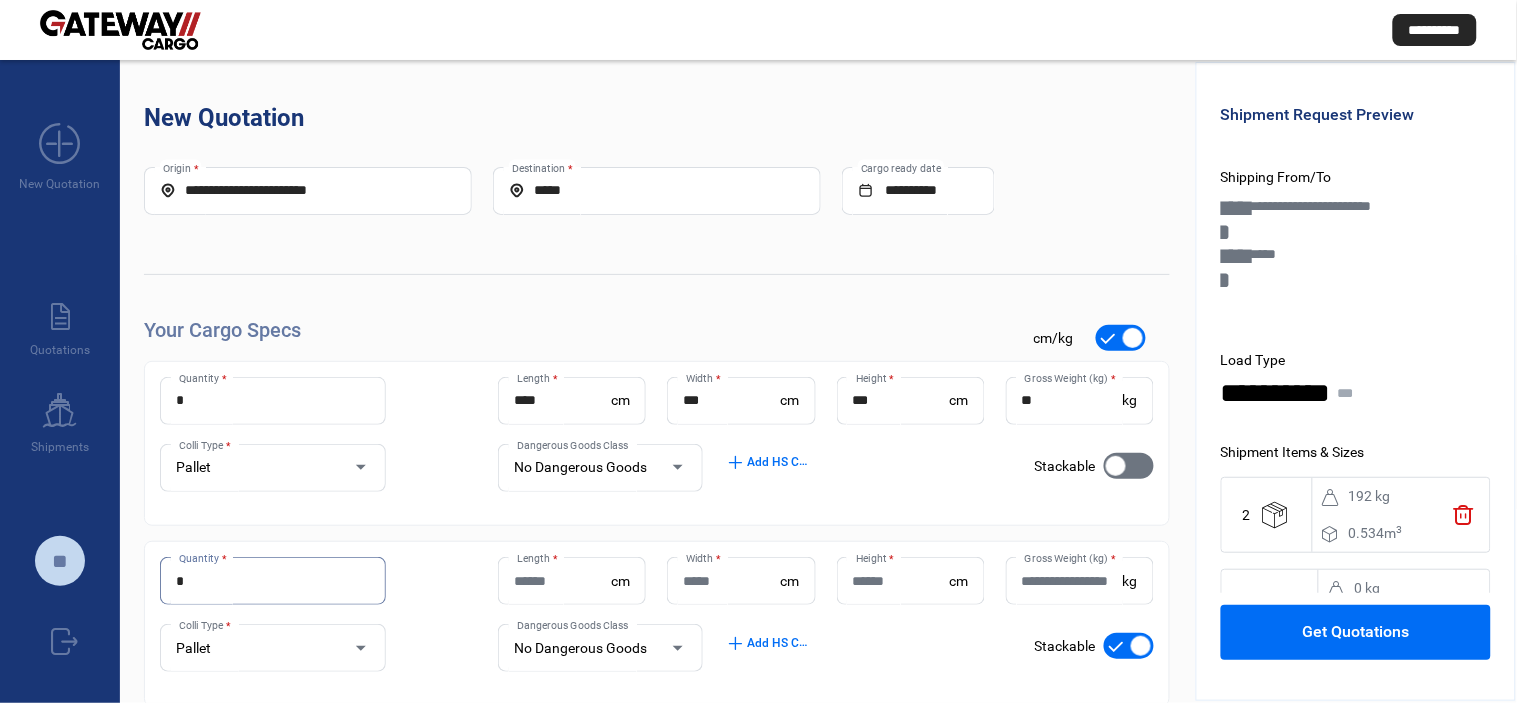 type on "*" 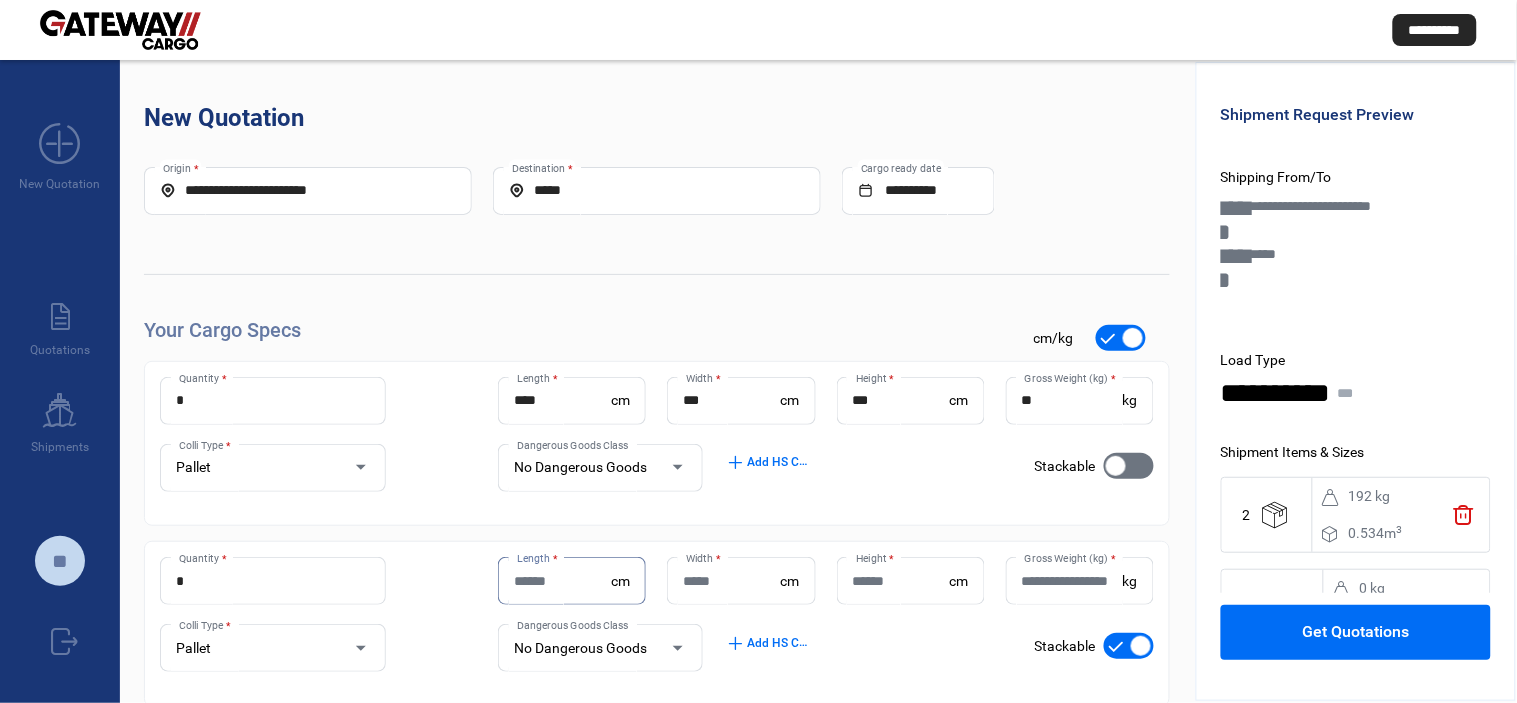 paste on "***" 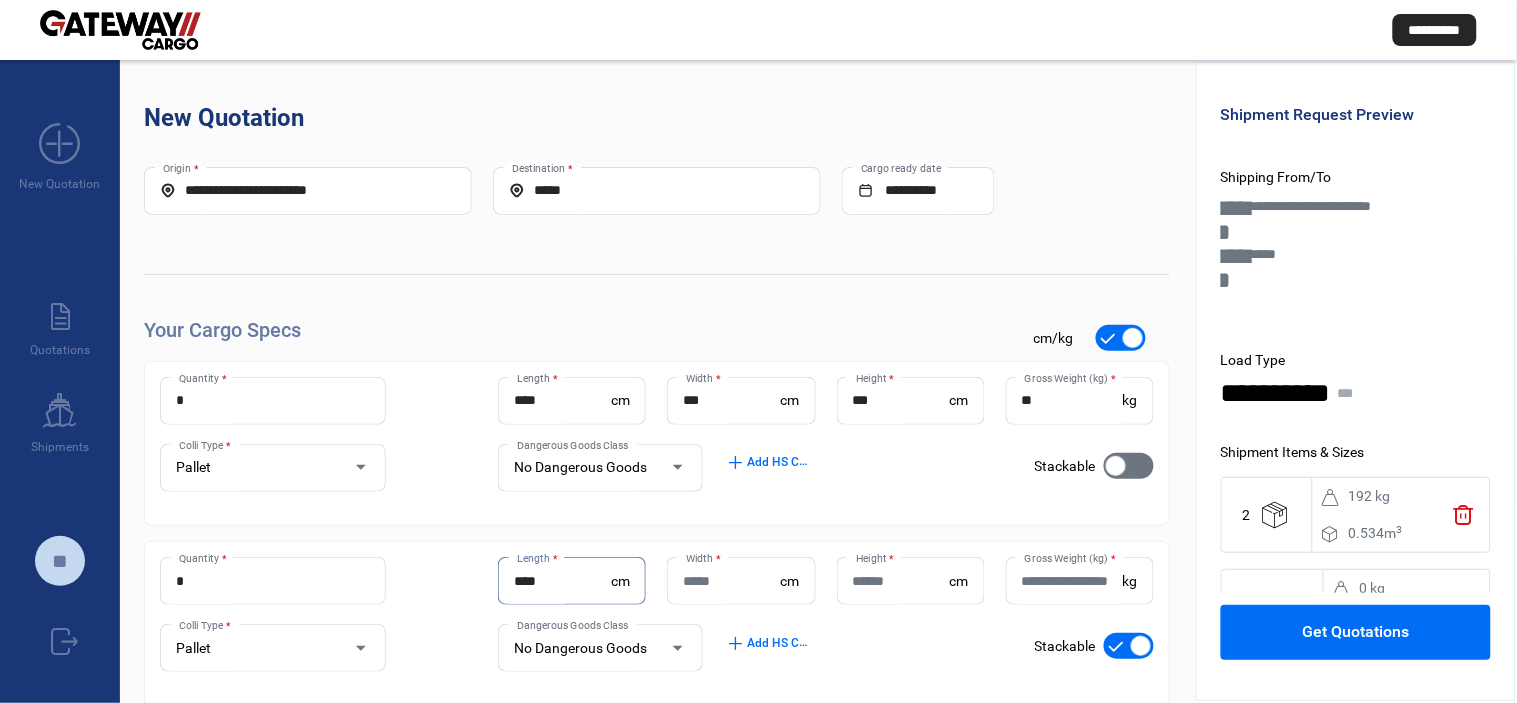 type on "***" 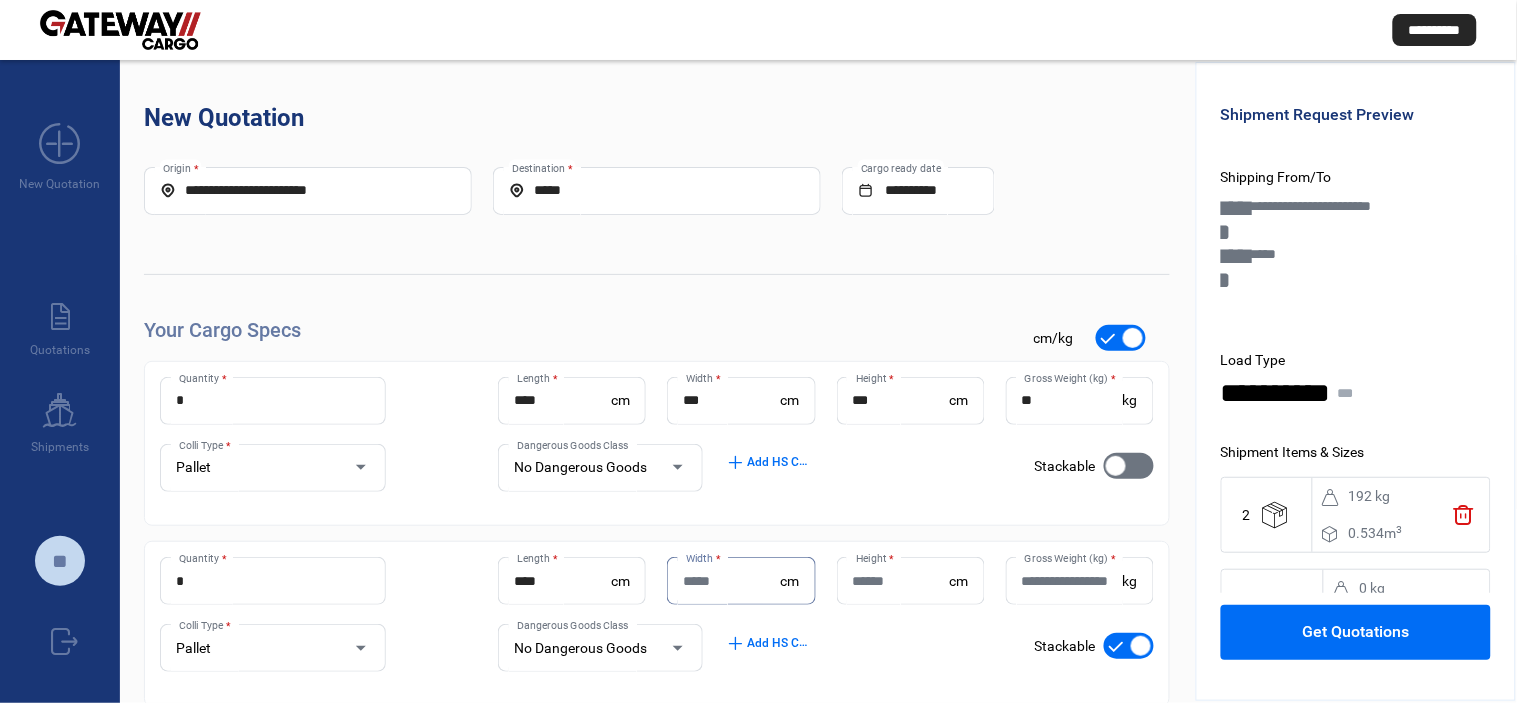paste on "**" 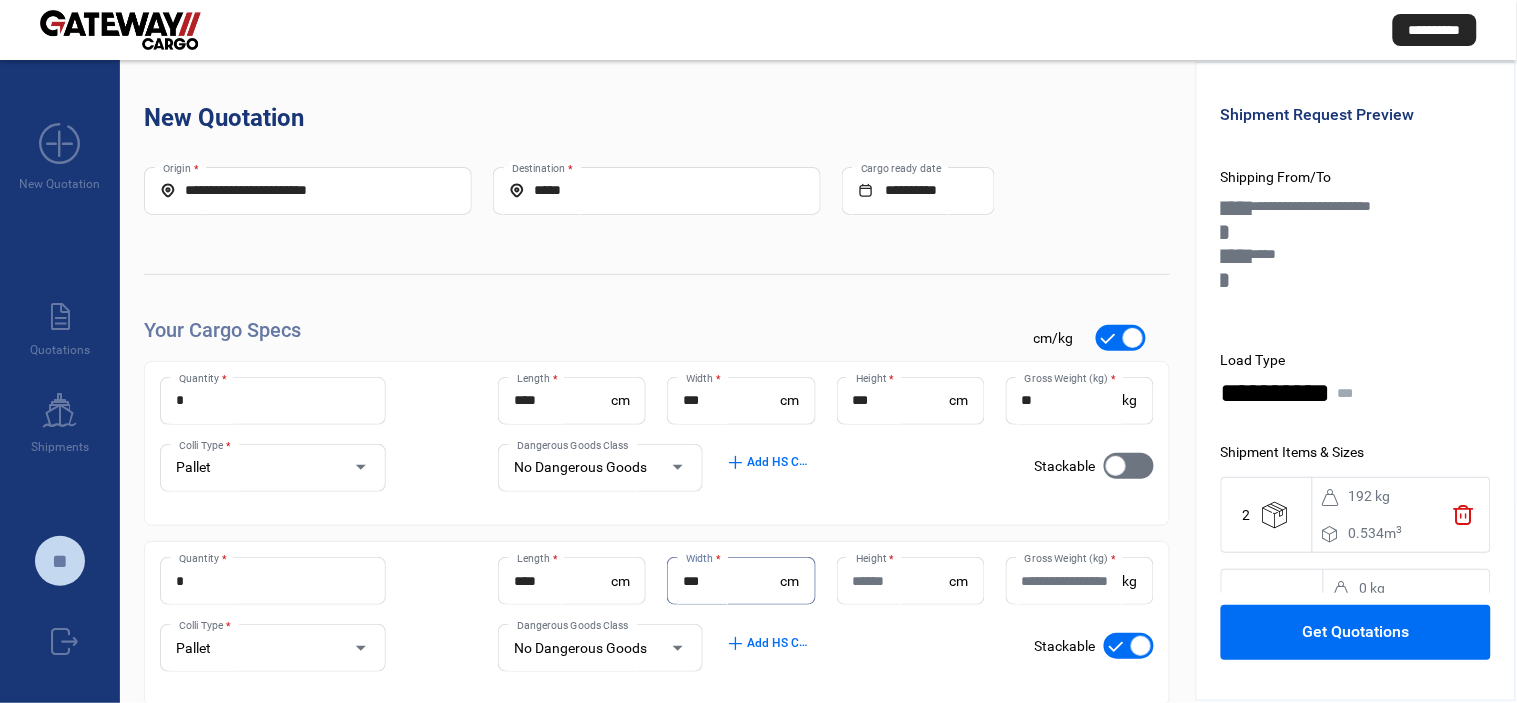 type on "**" 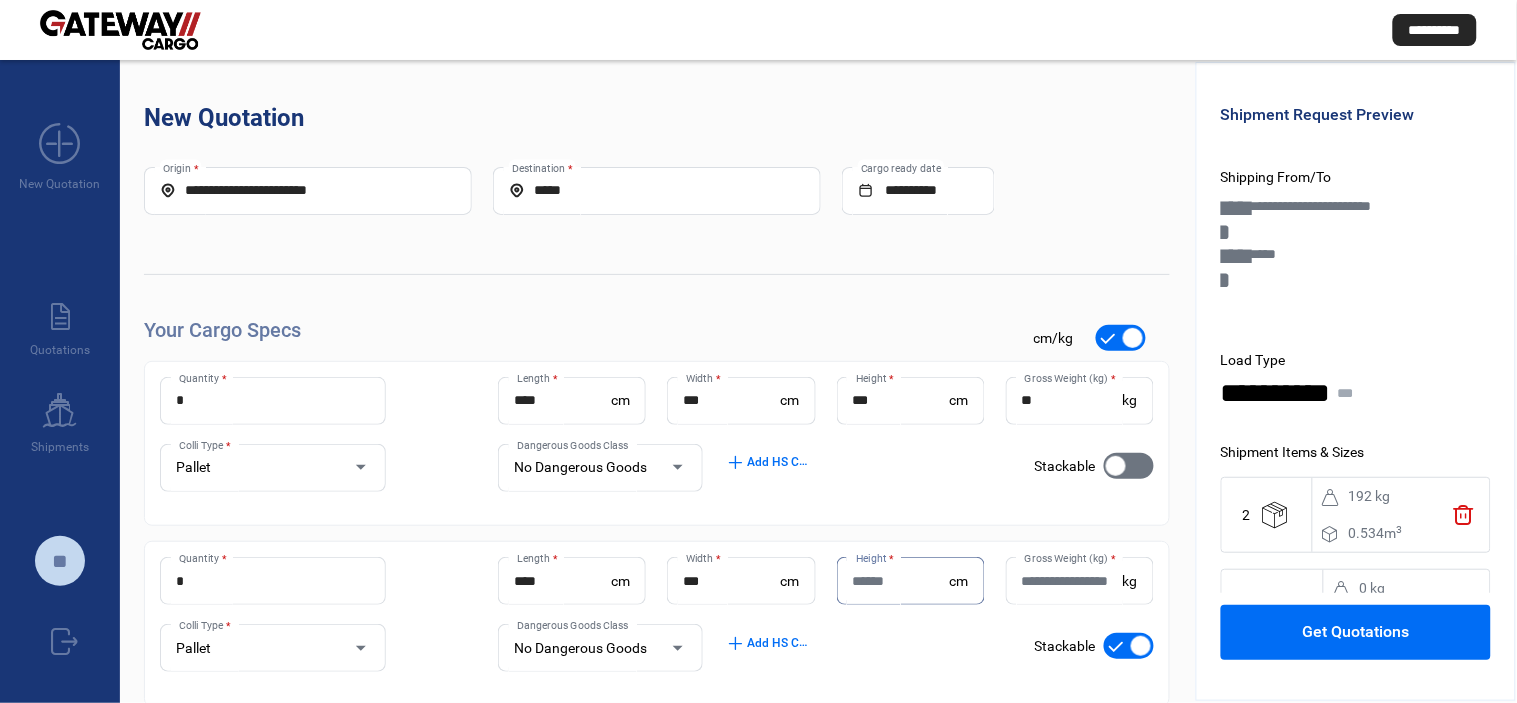 paste on "**" 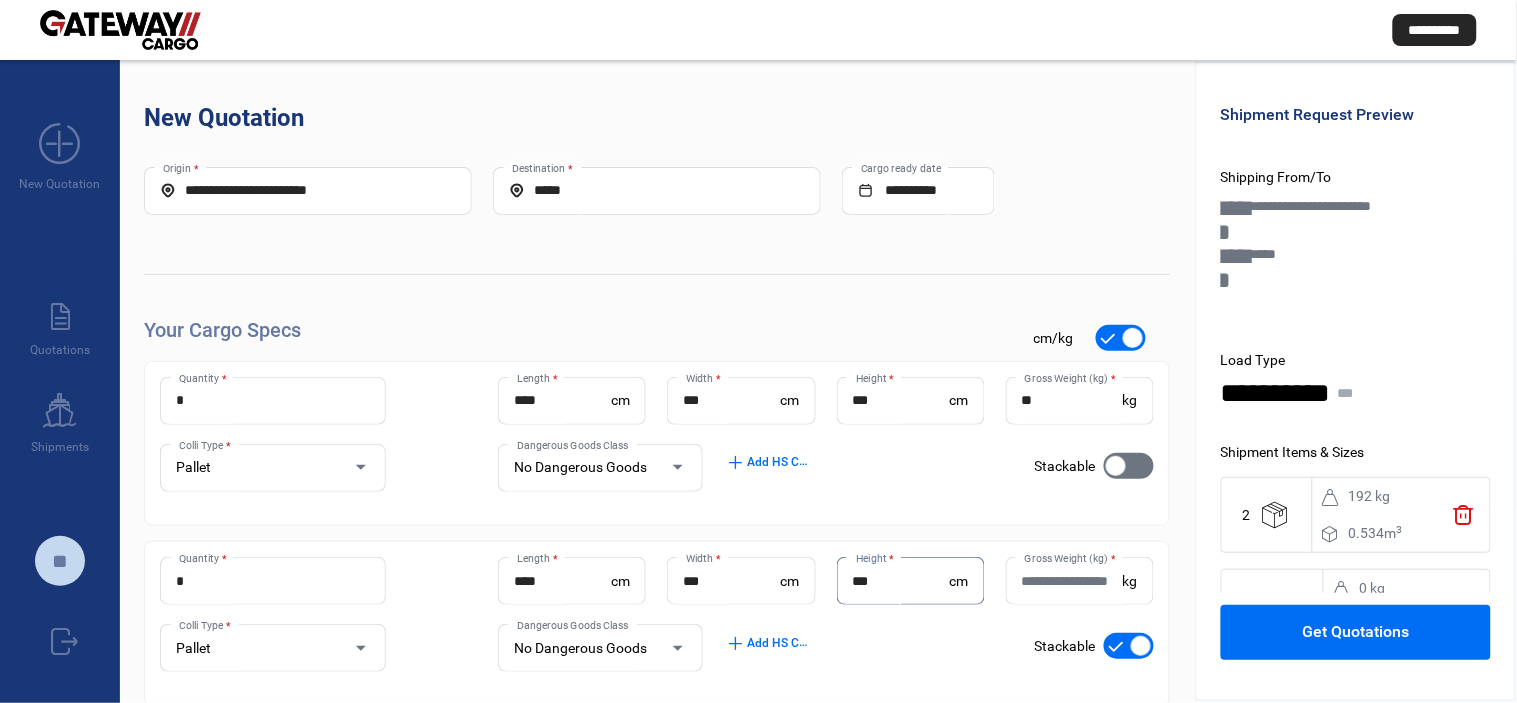 type on "**" 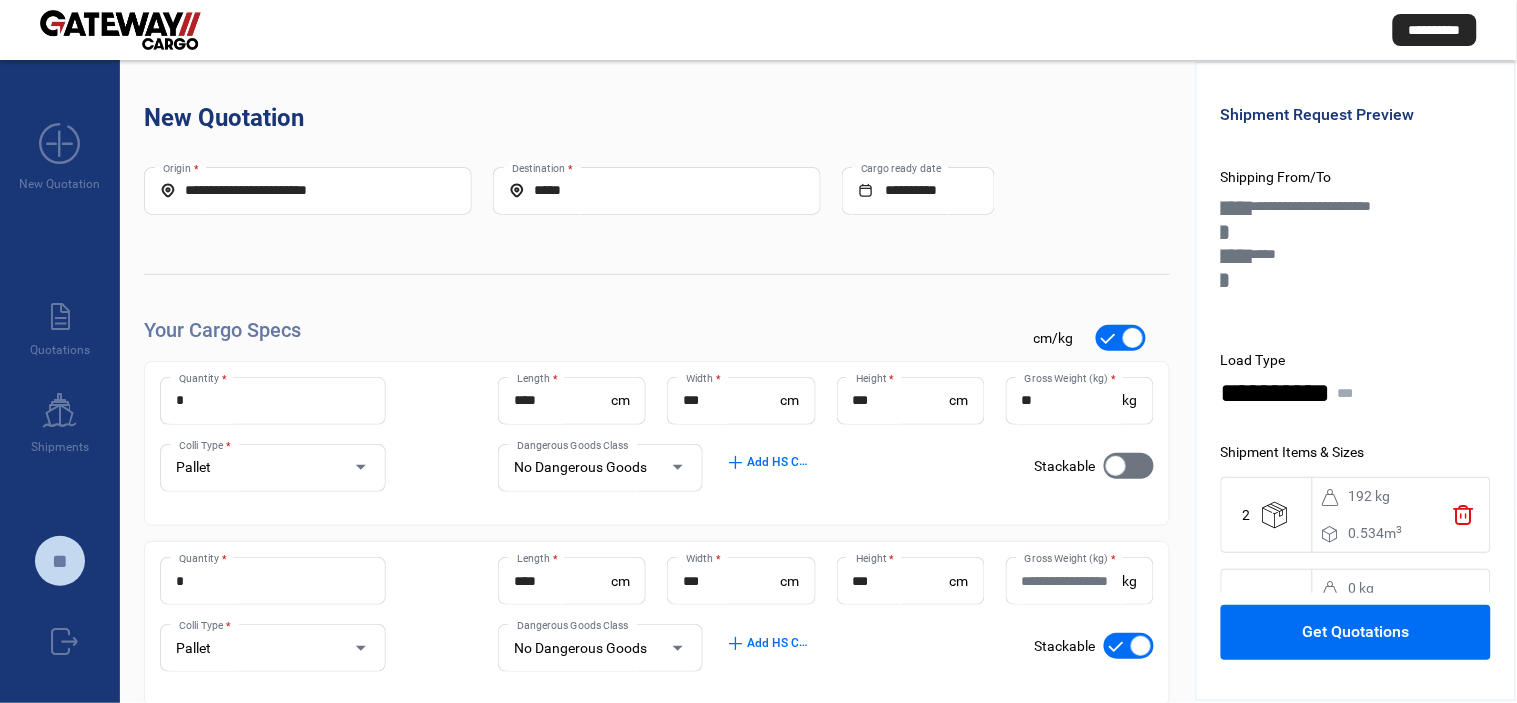 click on "**" at bounding box center (1072, 400) 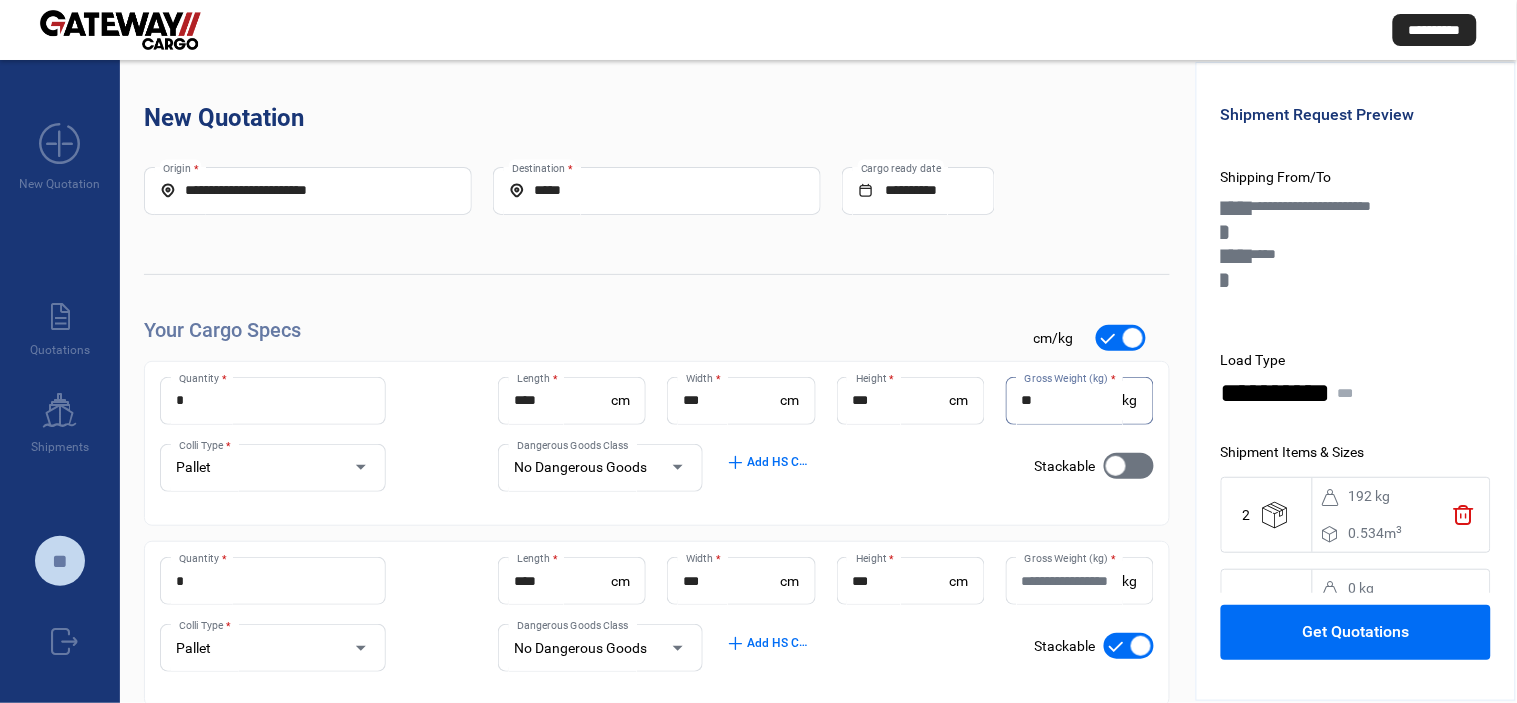 click on "**" at bounding box center [1072, 400] 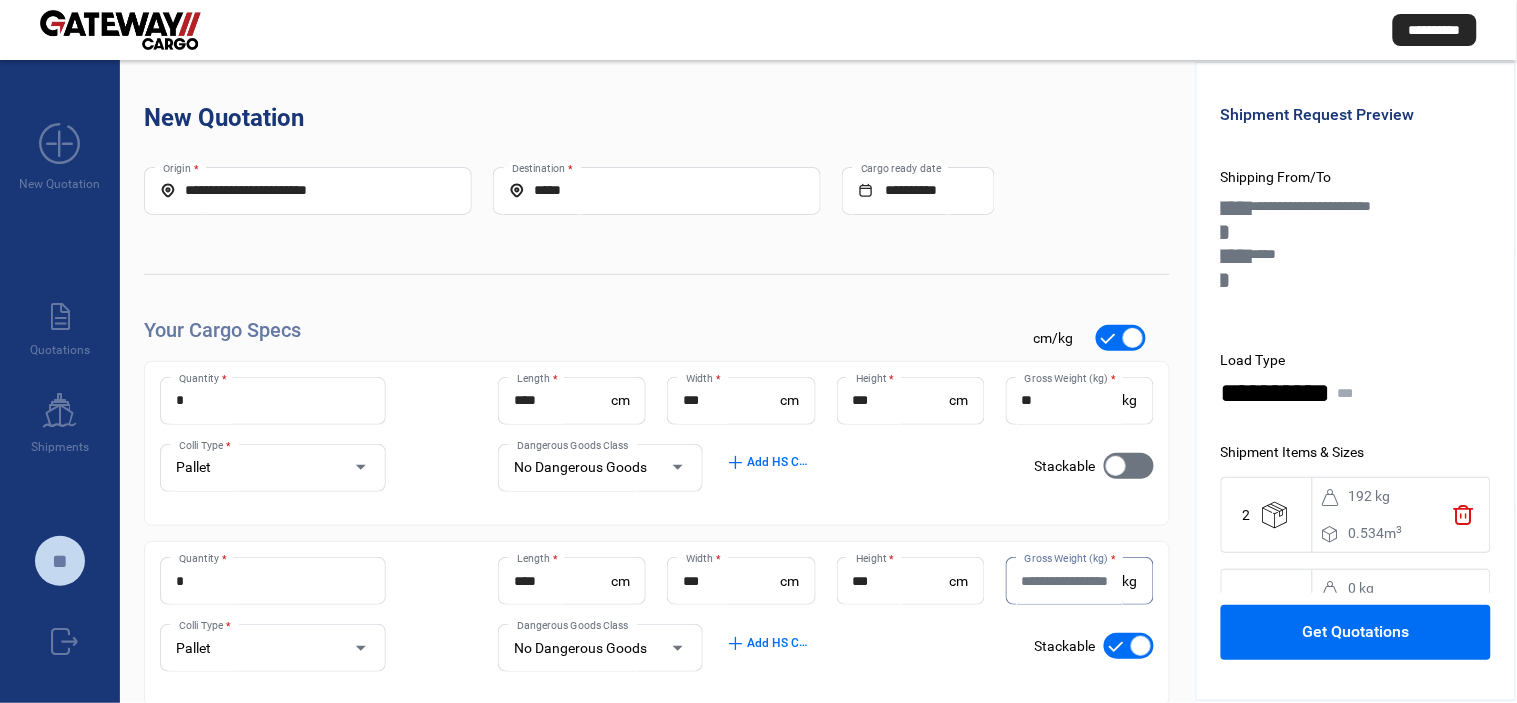 click on "Gross Weight (kg)  *" at bounding box center [1072, 581] 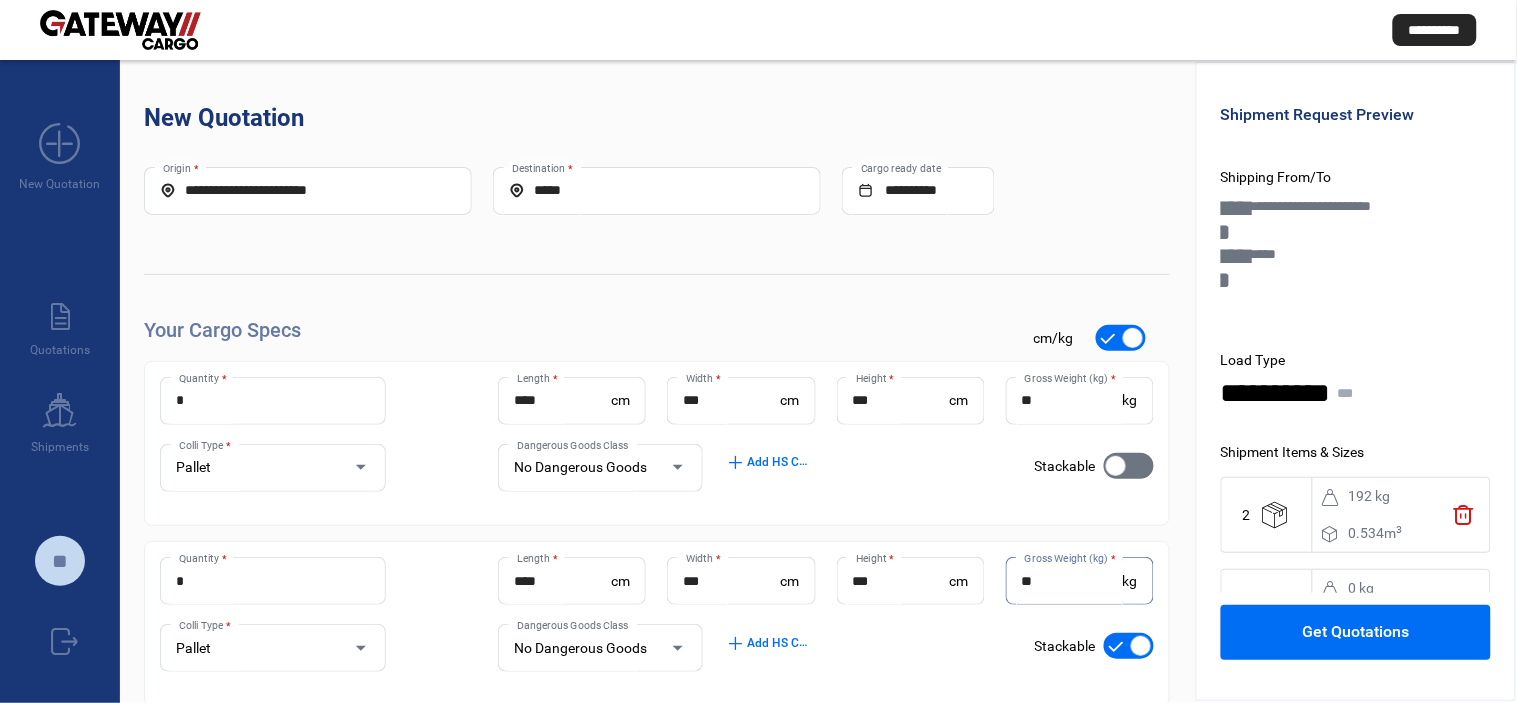 type on "**" 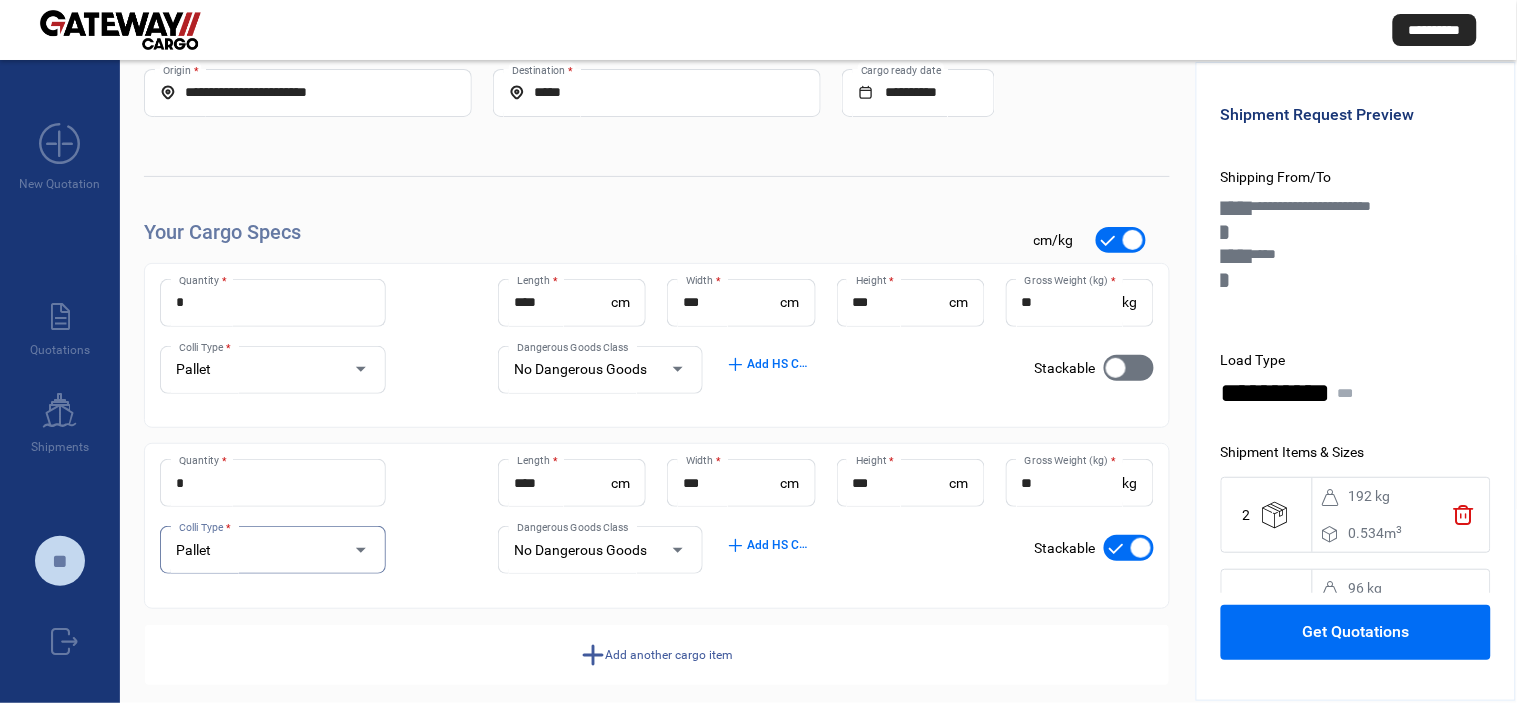scroll, scrollTop: 121, scrollLeft: 0, axis: vertical 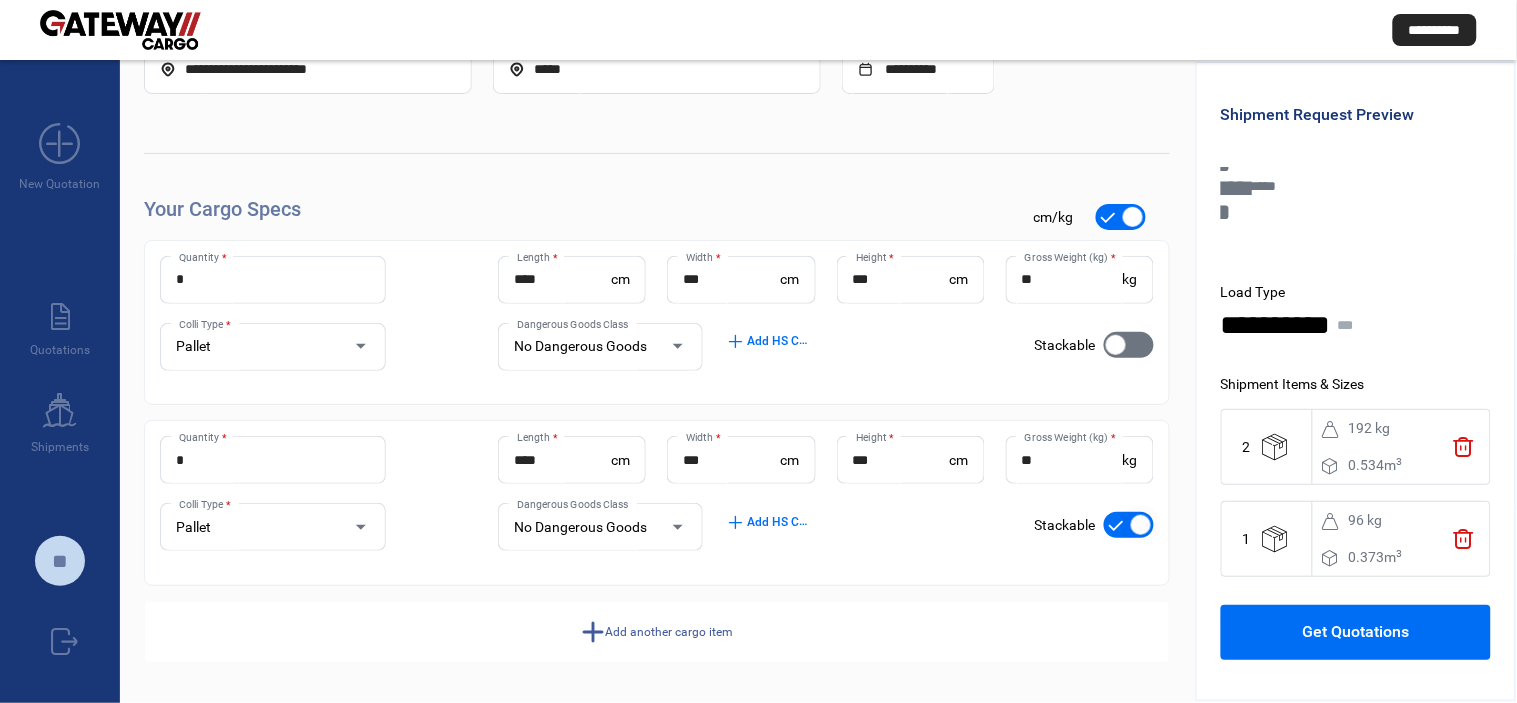 click at bounding box center [1141, 525] 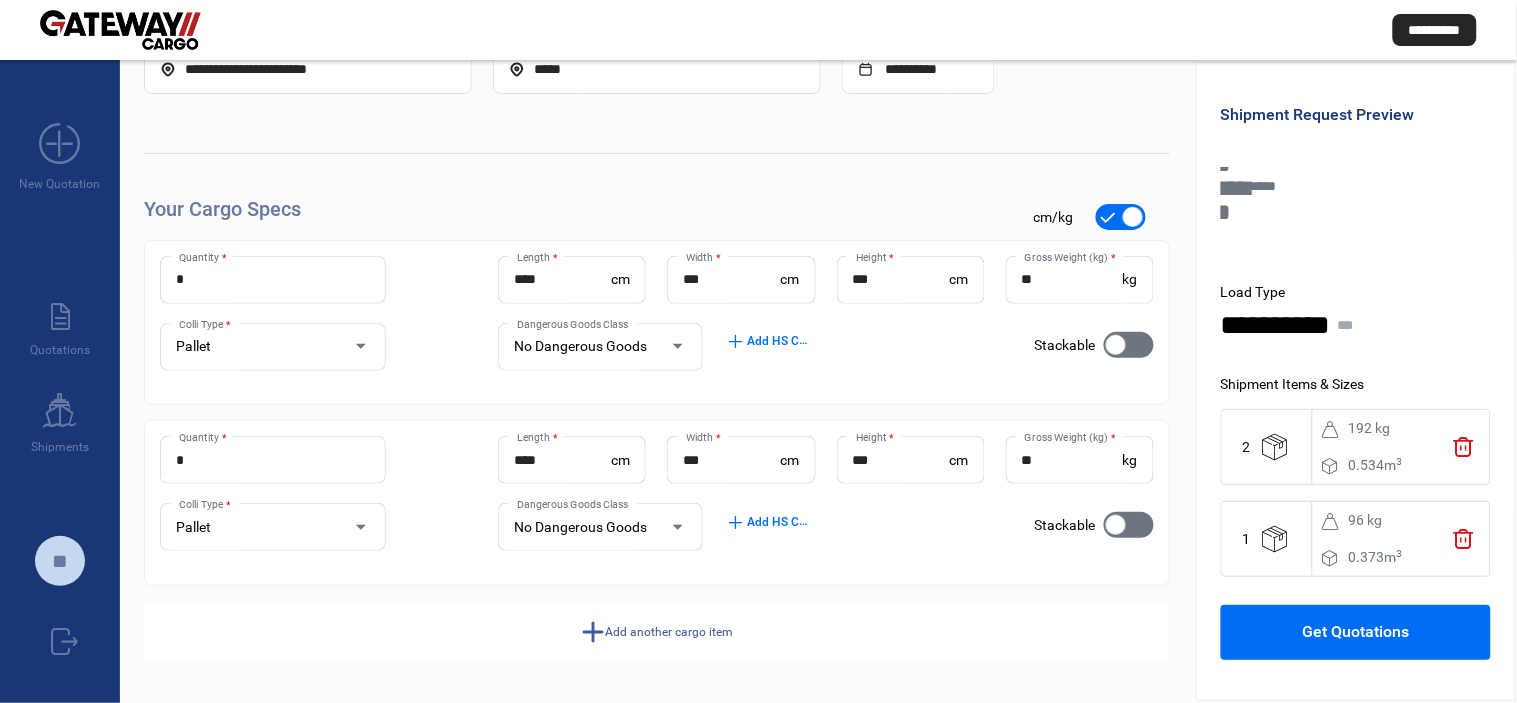 type 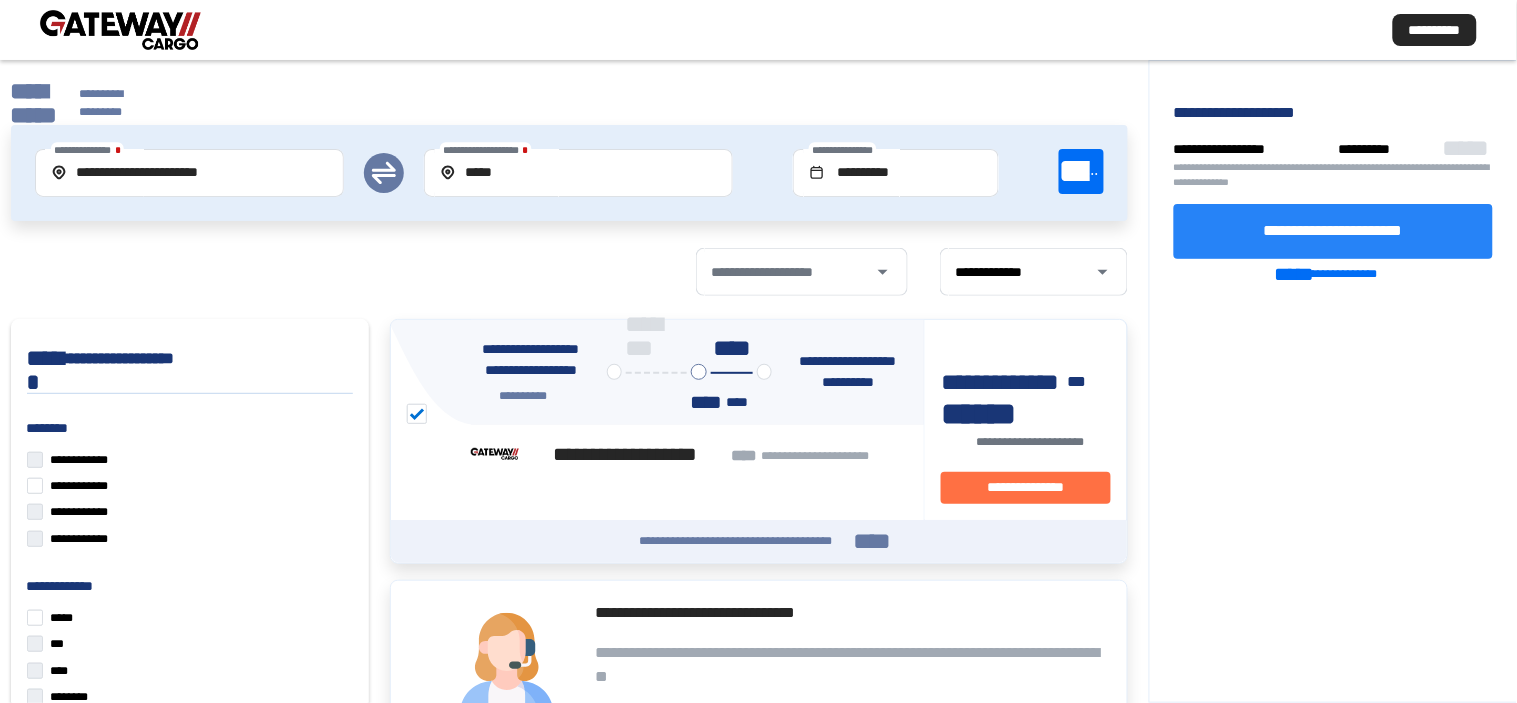 click on "**********" 